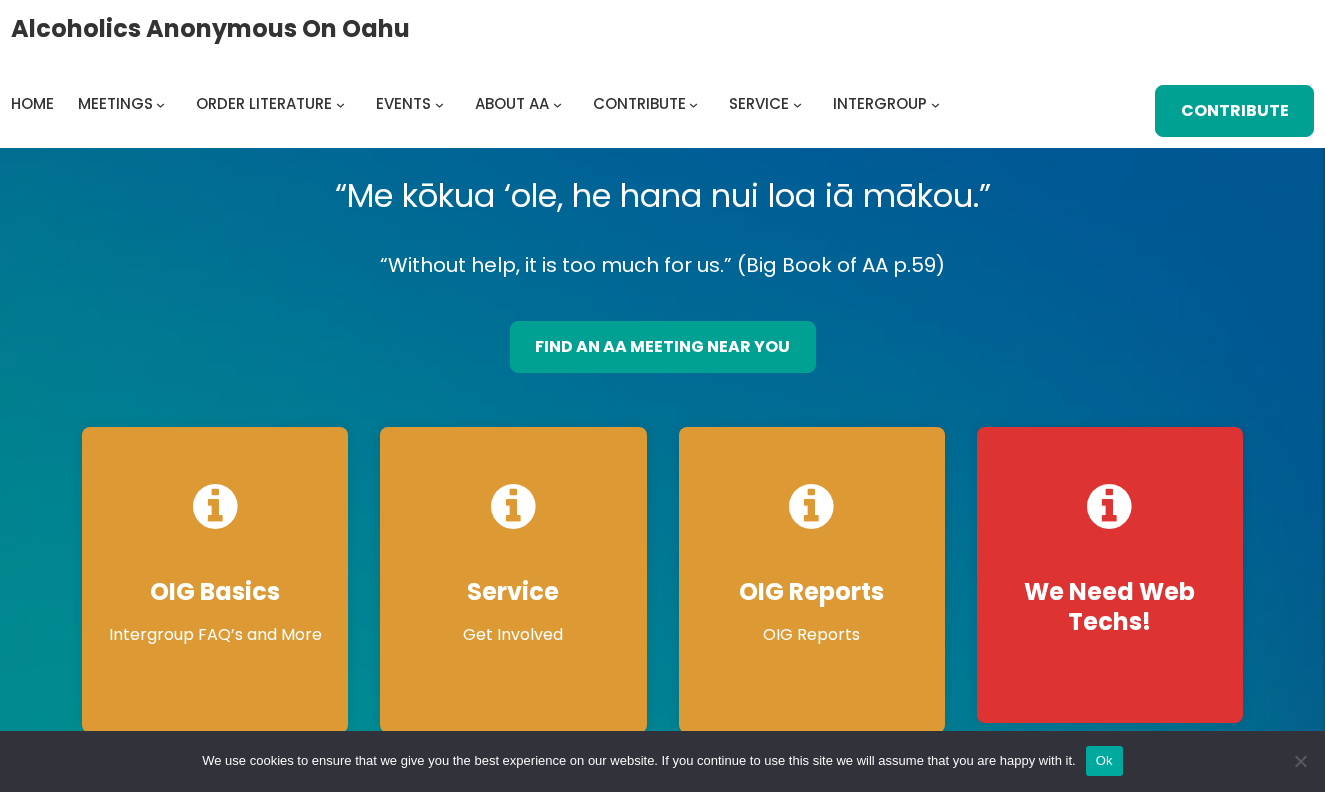 scroll, scrollTop: 0, scrollLeft: 0, axis: both 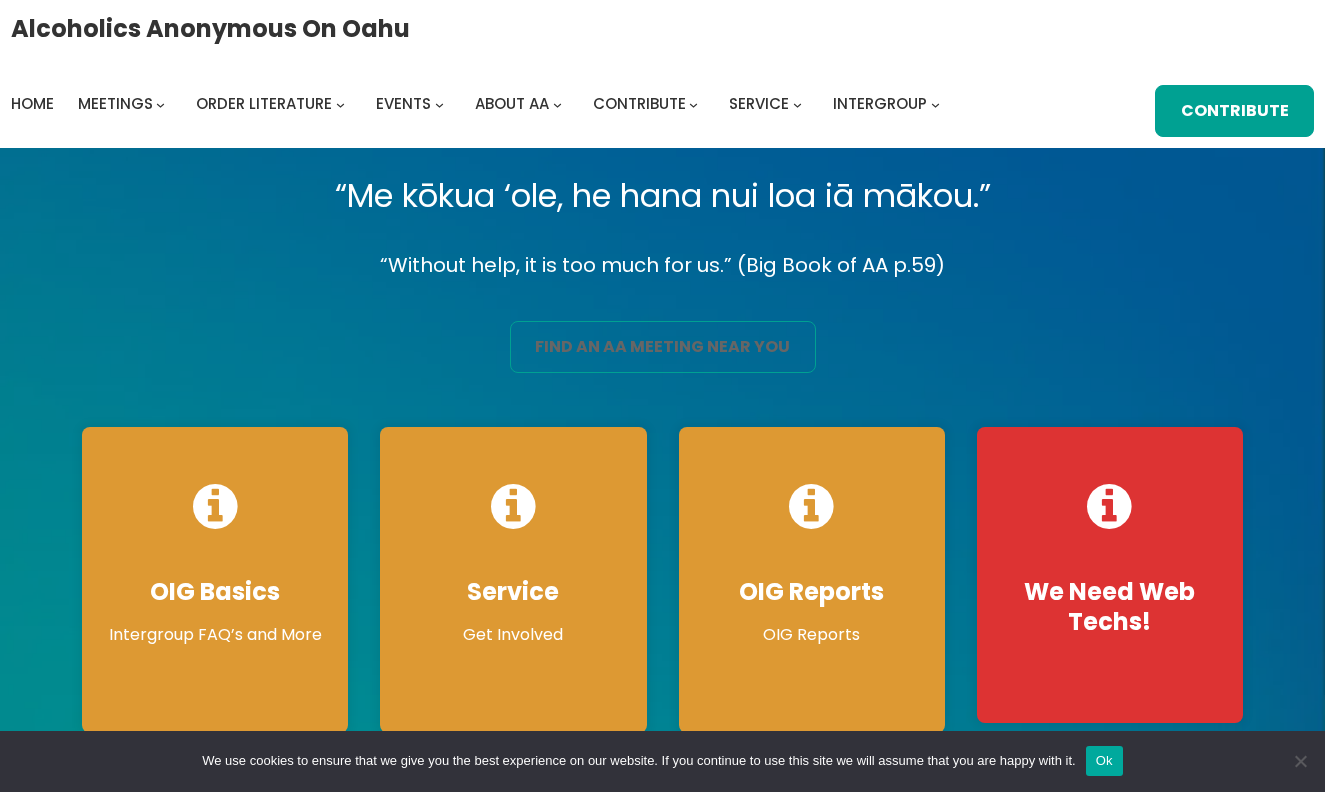 click on "find an aa meeting near you" at bounding box center [663, 347] 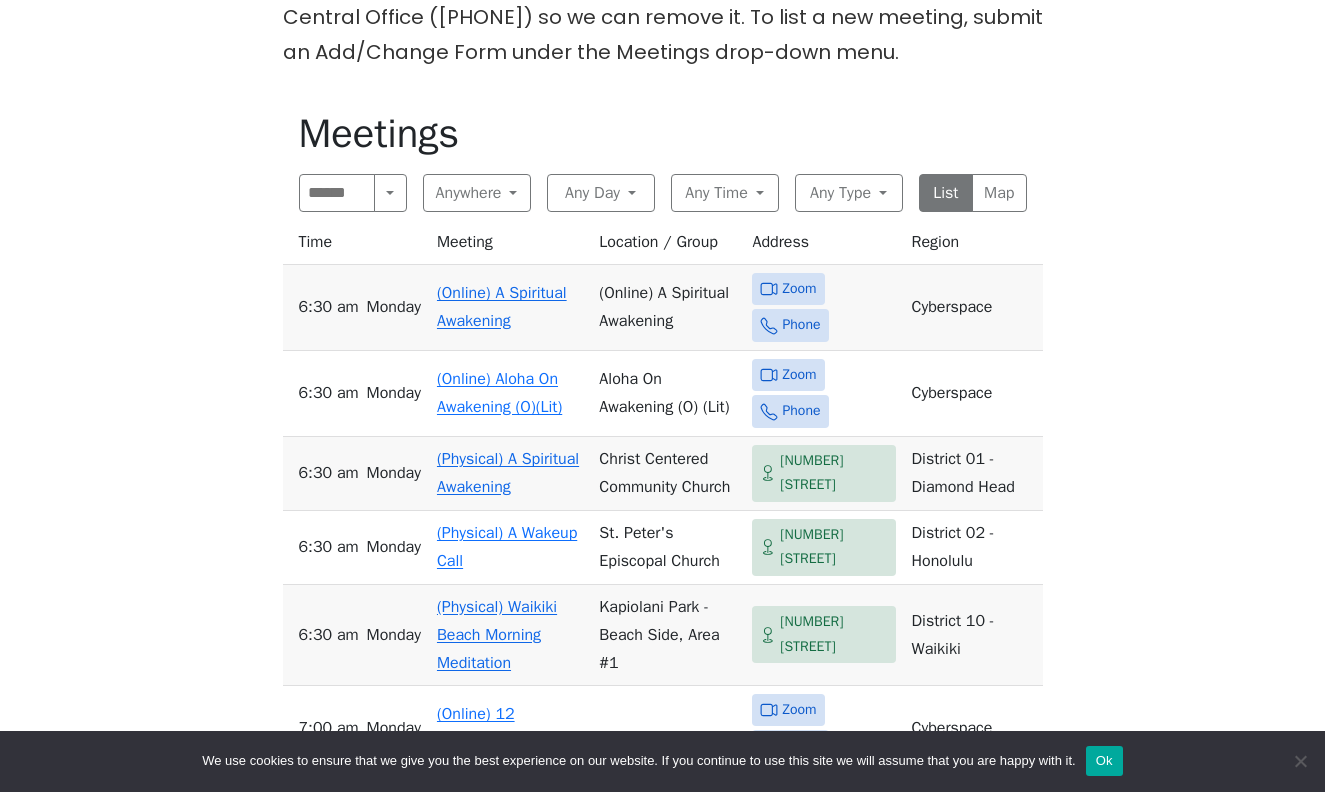 scroll, scrollTop: 600, scrollLeft: 0, axis: vertical 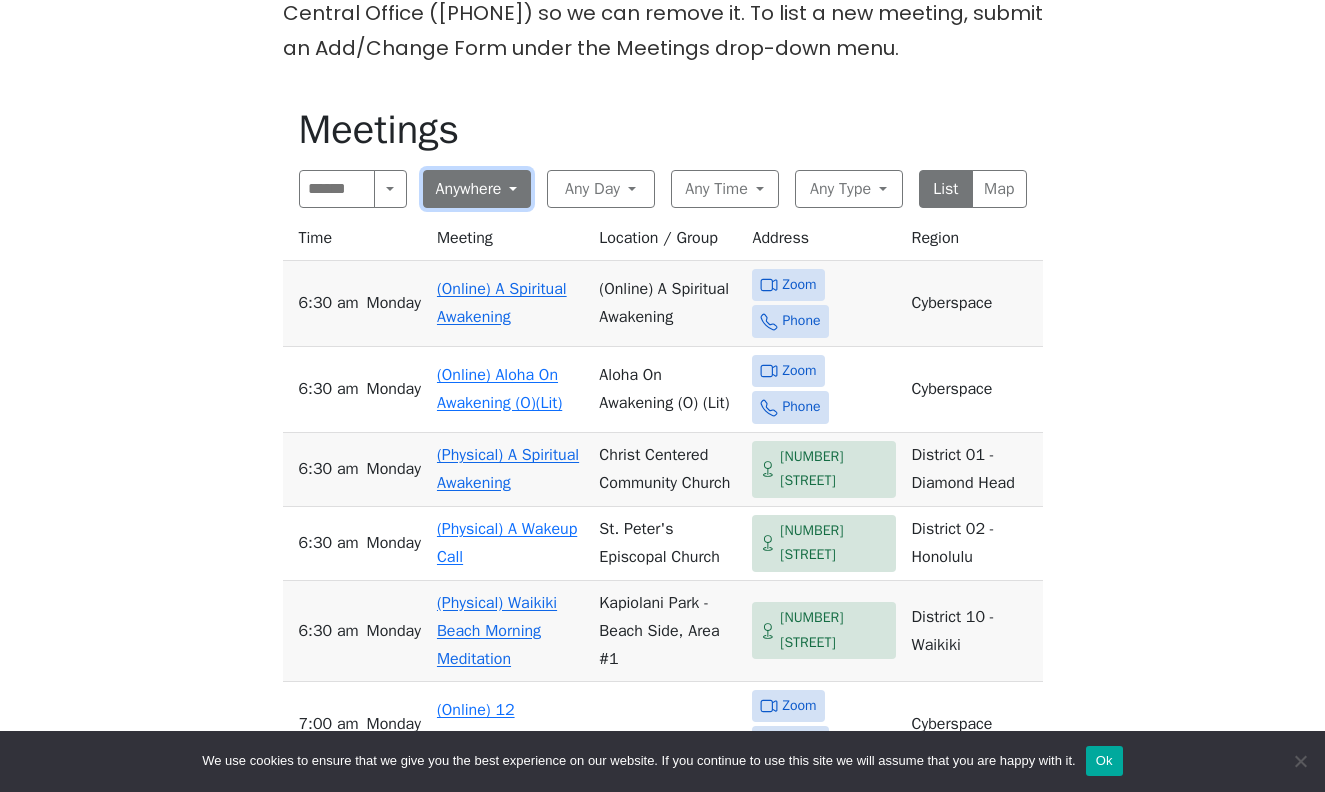 click on "Anywhere" at bounding box center (477, 189) 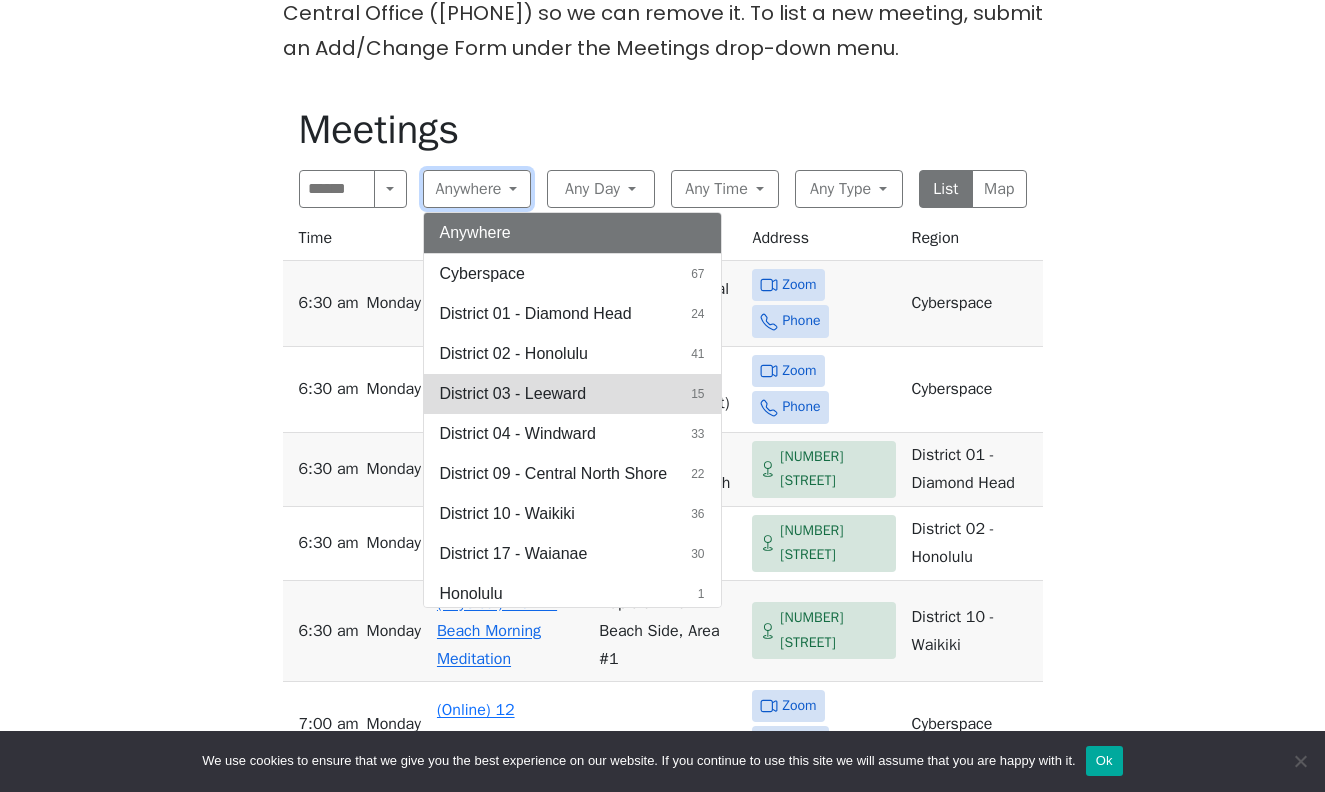 scroll, scrollTop: 7, scrollLeft: 0, axis: vertical 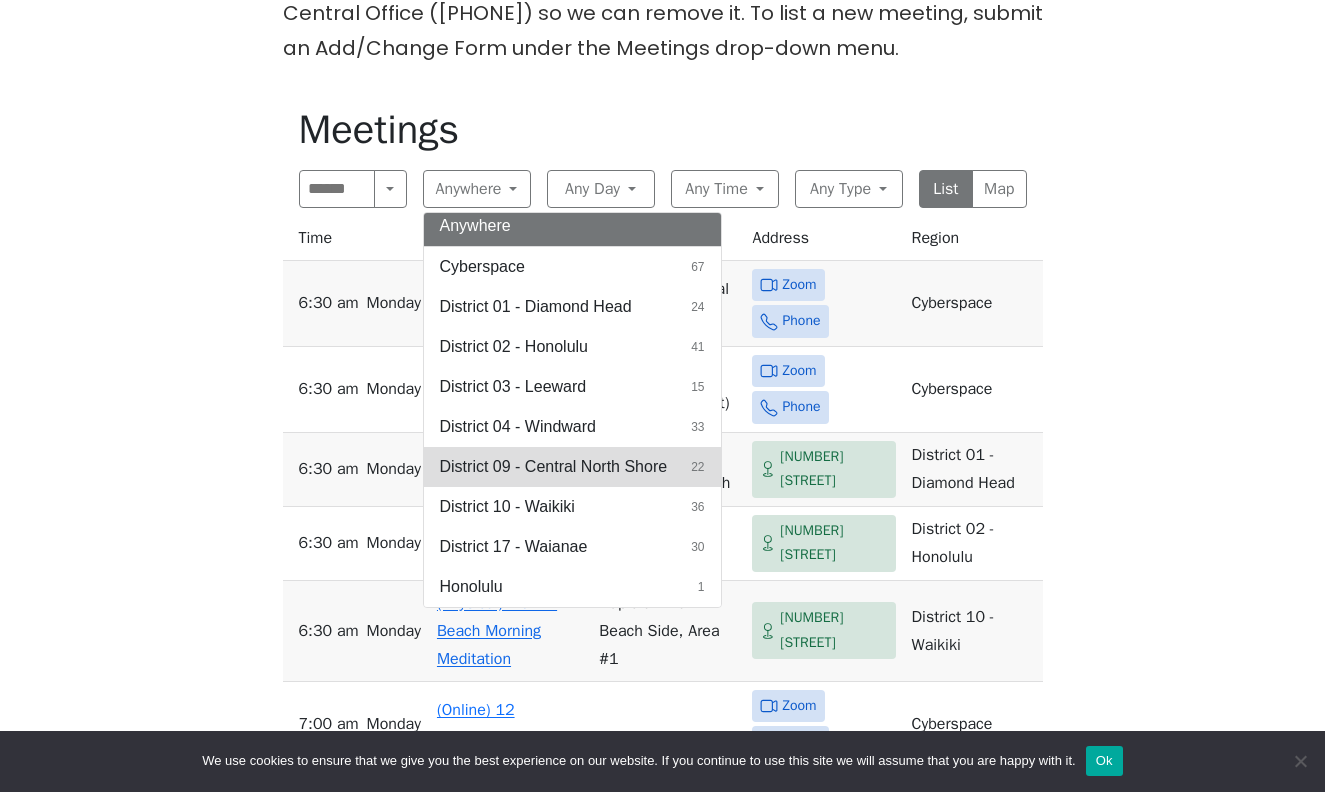 click on "District 09 - Central North Shore" at bounding box center (554, 467) 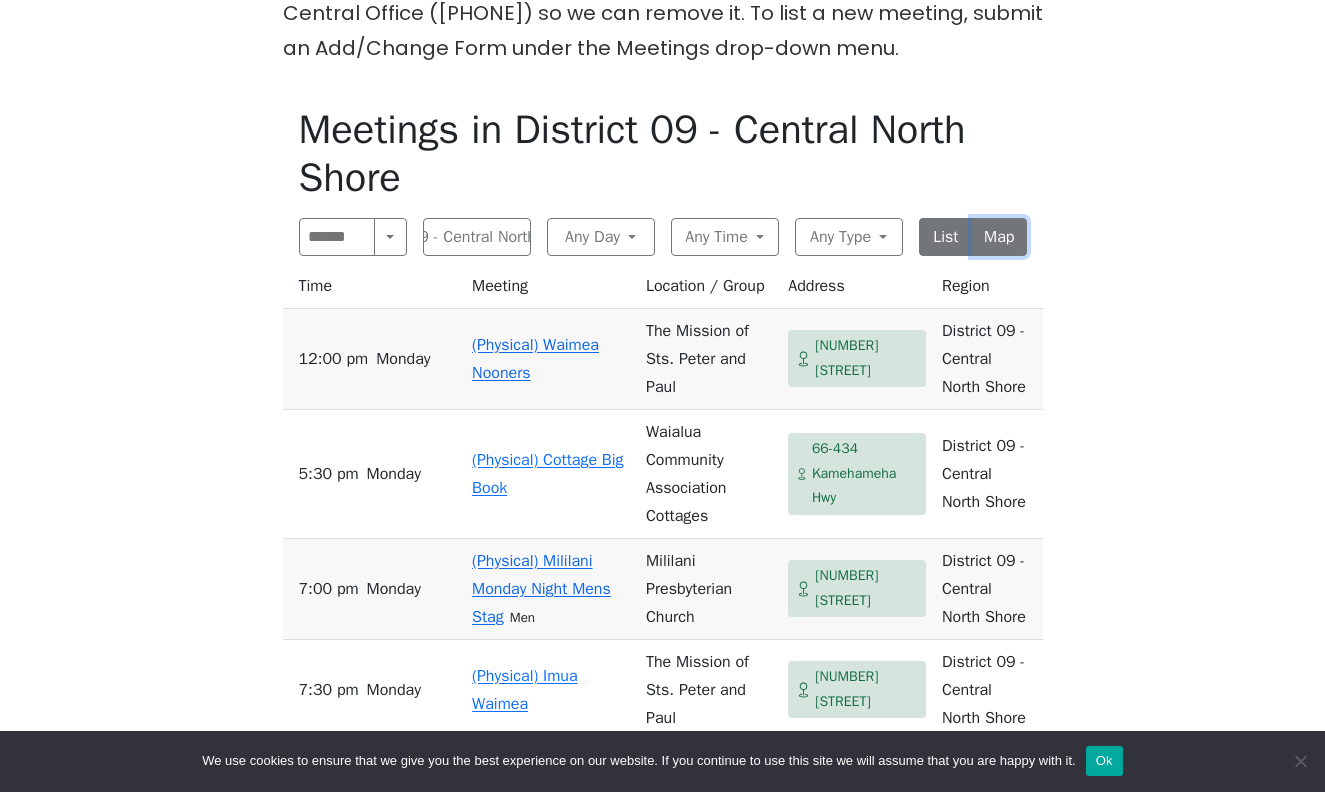 click on "Map" at bounding box center [999, 237] 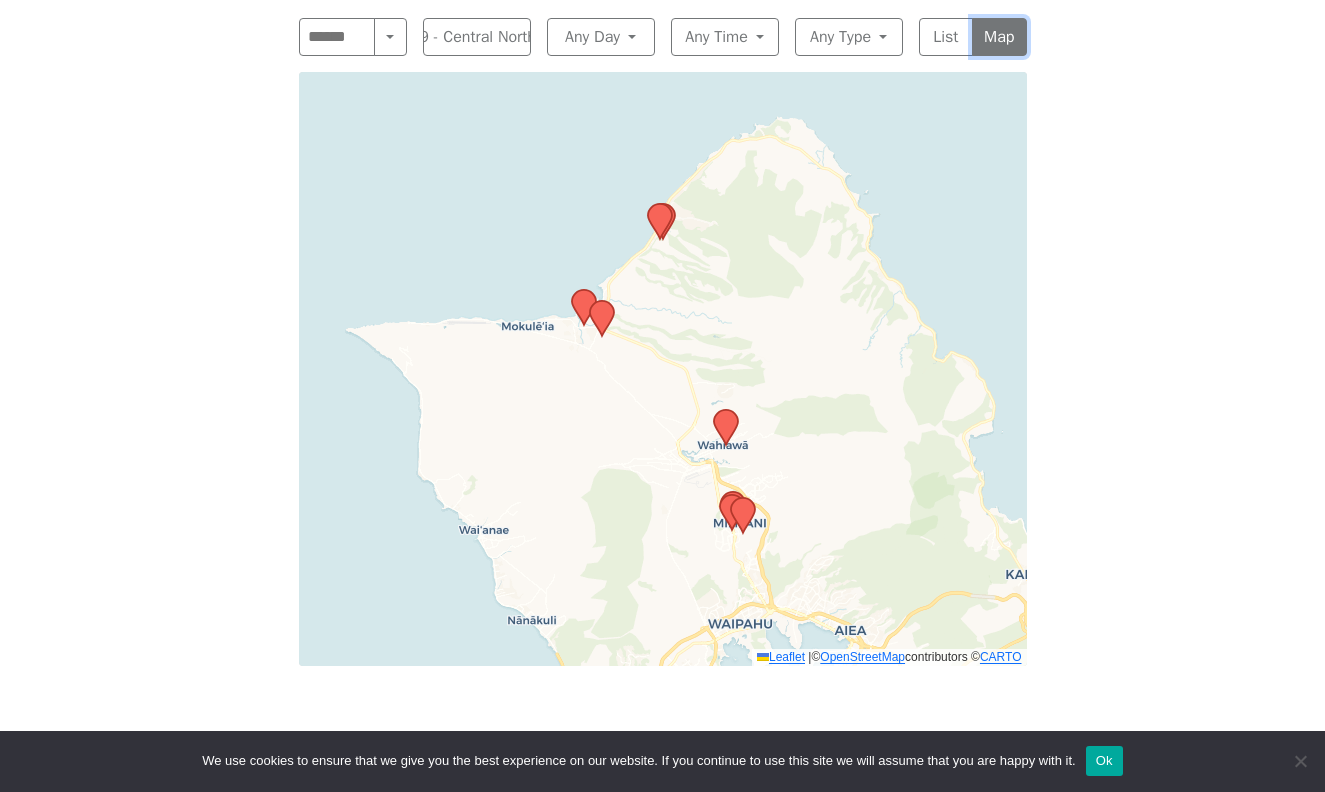 scroll, scrollTop: 700, scrollLeft: 0, axis: vertical 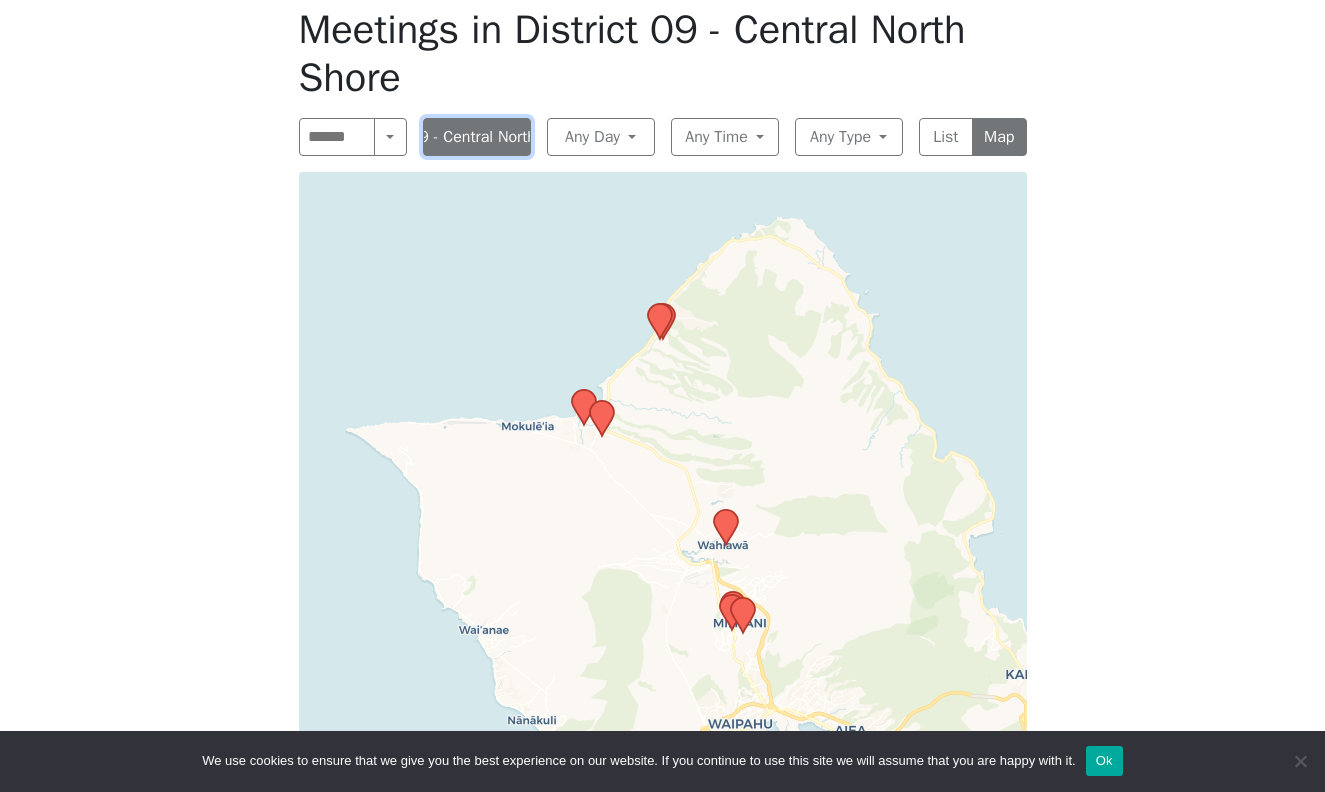 click on "District 09 - Central North Shore" at bounding box center (477, 137) 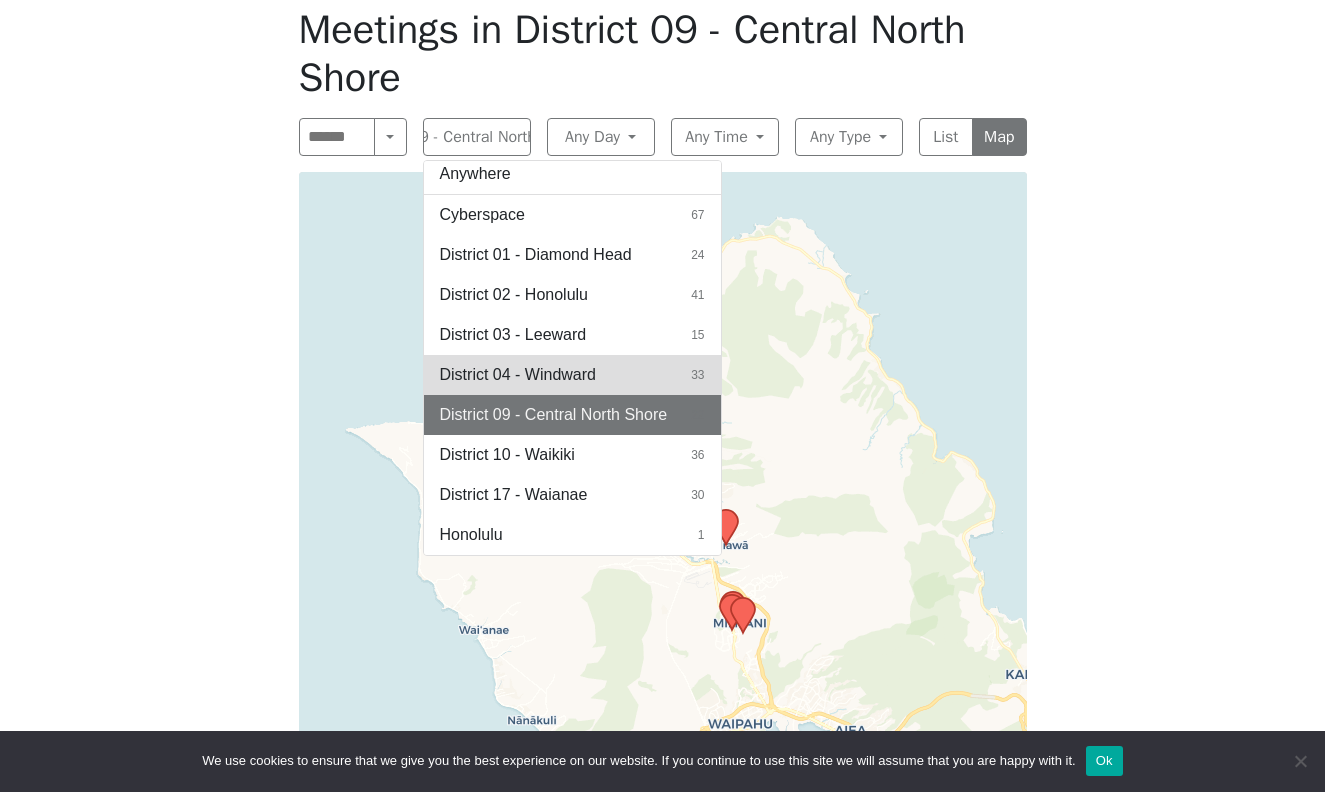 click on "District 04 - Windward" at bounding box center [518, 375] 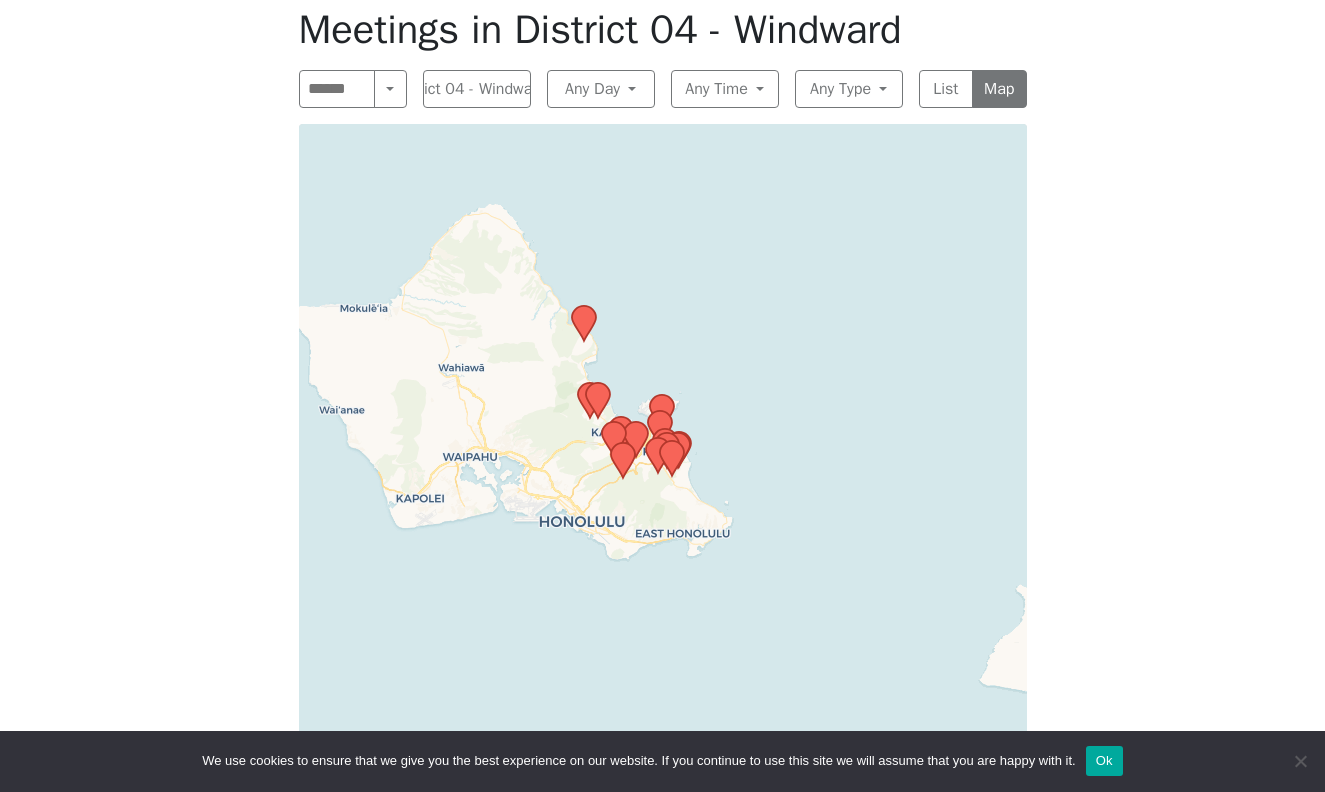click 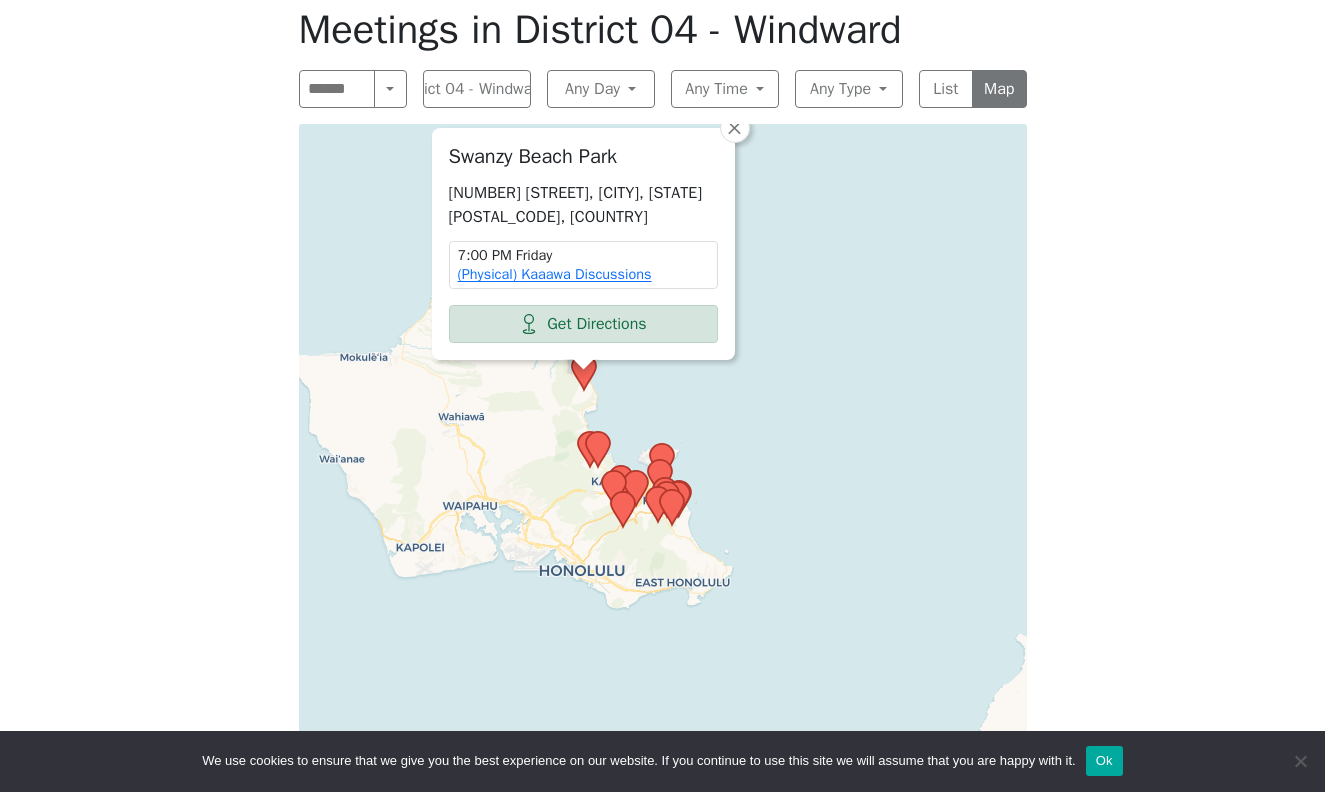 click on "[STREET], [CITY], [STATE] [POSTAL_CODE], [COUNTRY] [TIME] [DAY] ([TYPE]) [MEETING_NAME]" at bounding box center (663, 445) 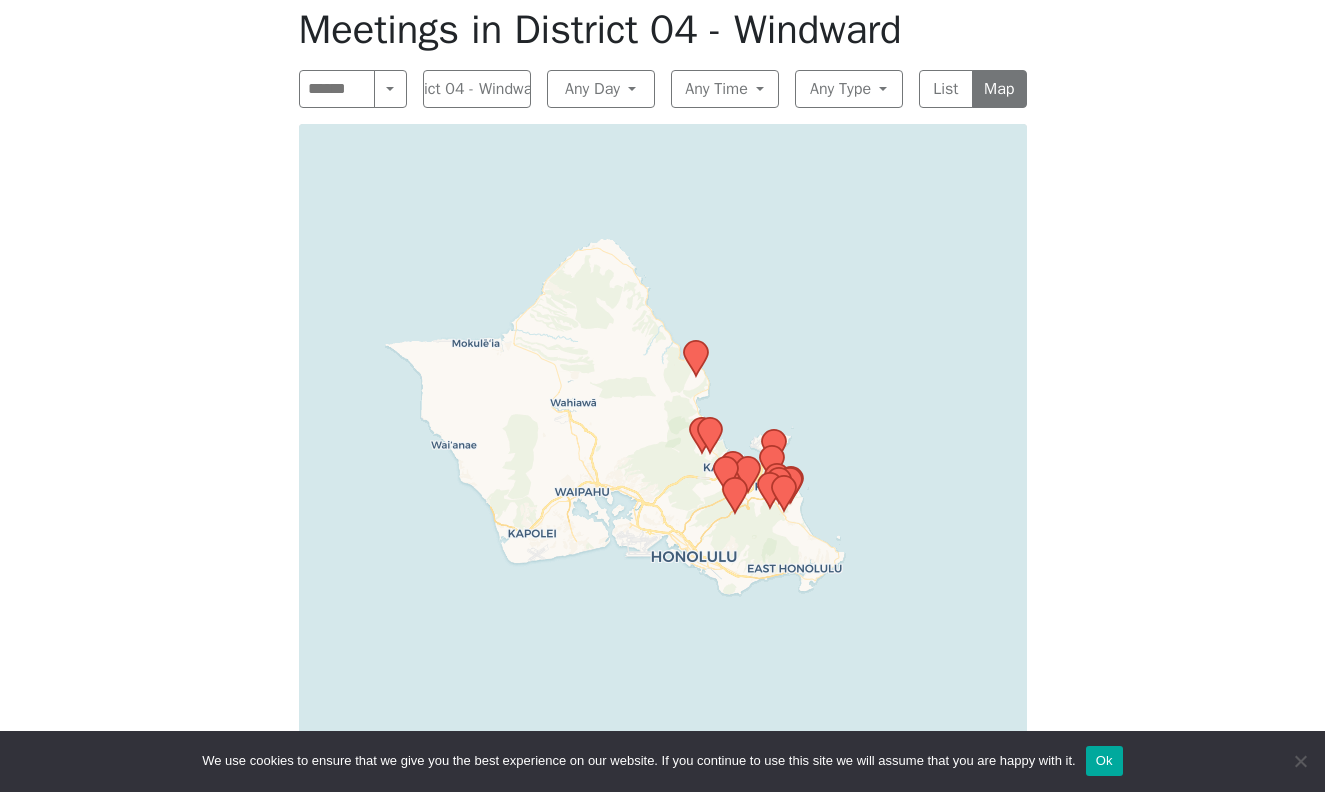 drag, startPoint x: 758, startPoint y: 341, endPoint x: 873, endPoint y: 331, distance: 115.43397 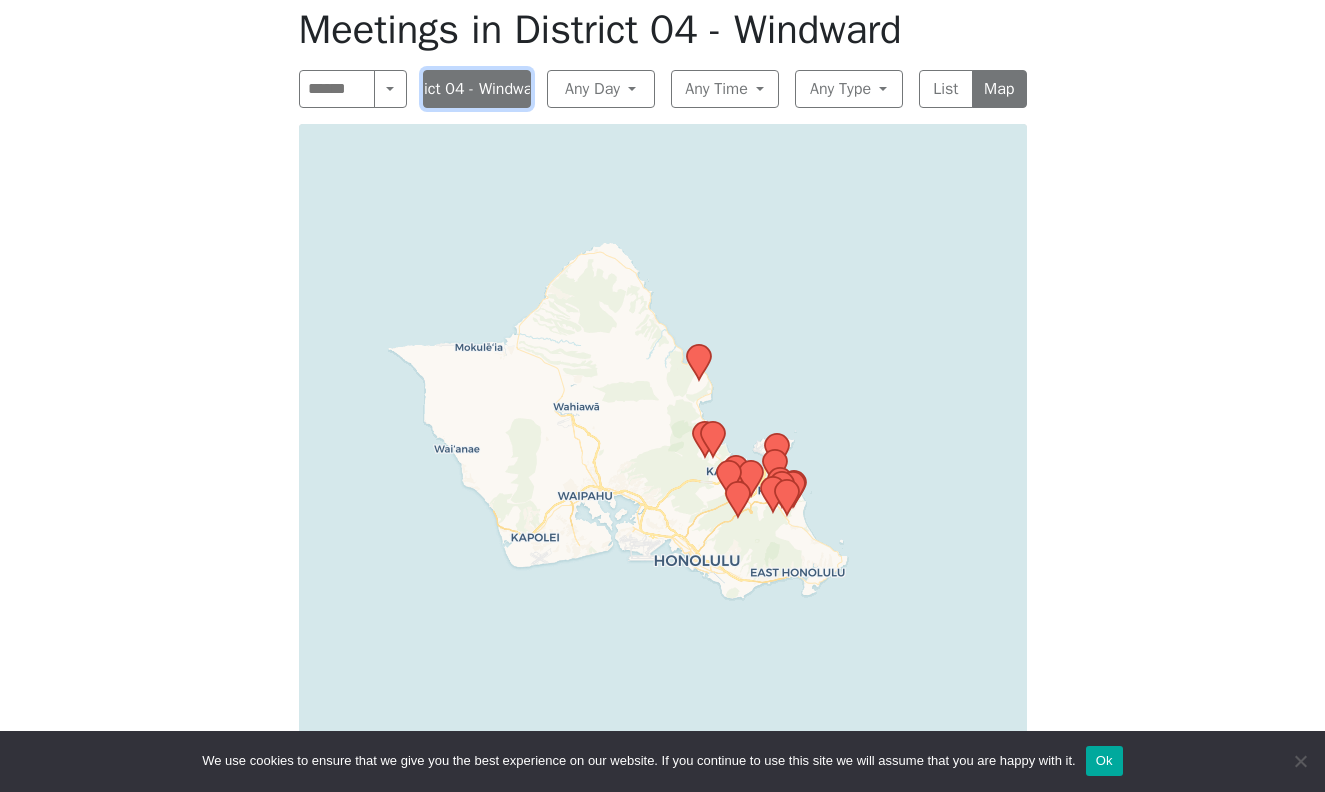click on "District 04 - Windward" at bounding box center (477, 89) 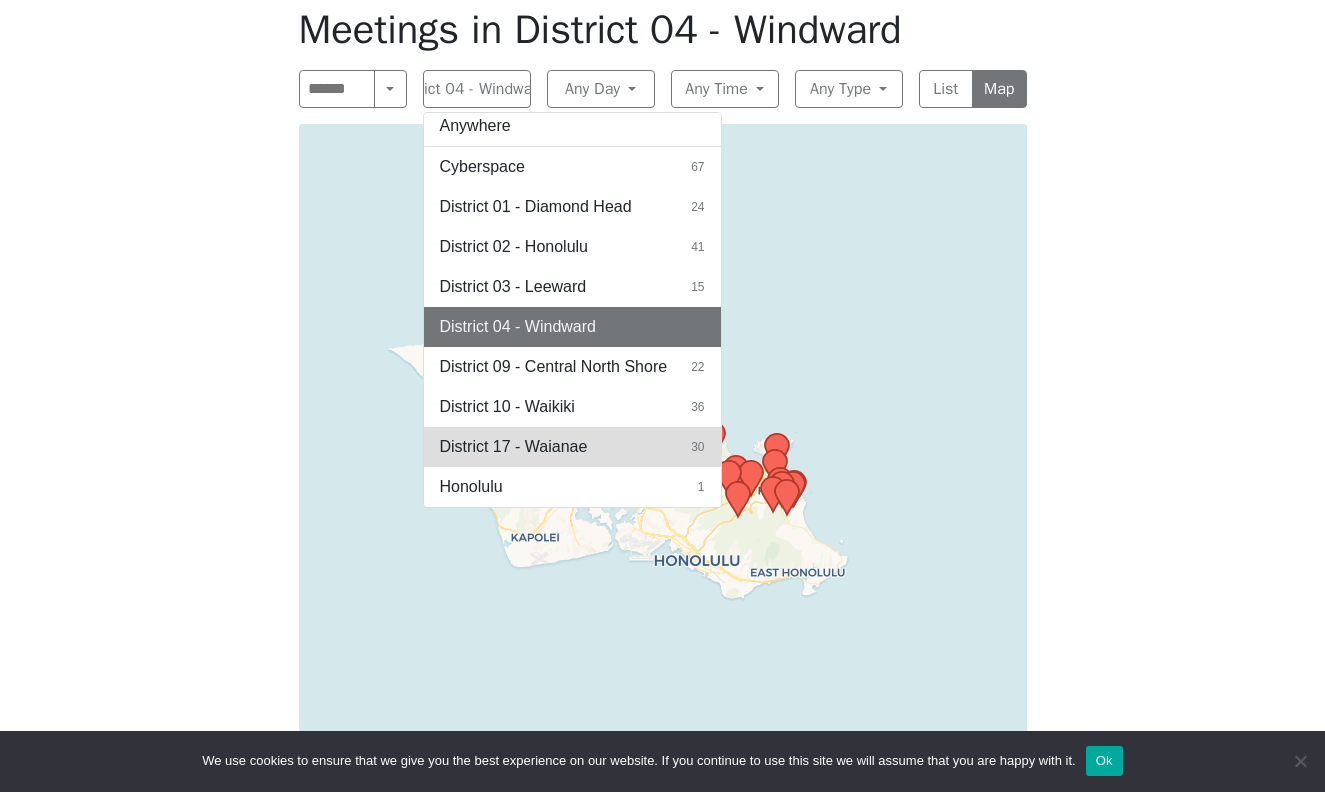 click on "District 17 - Waianae" at bounding box center [514, 447] 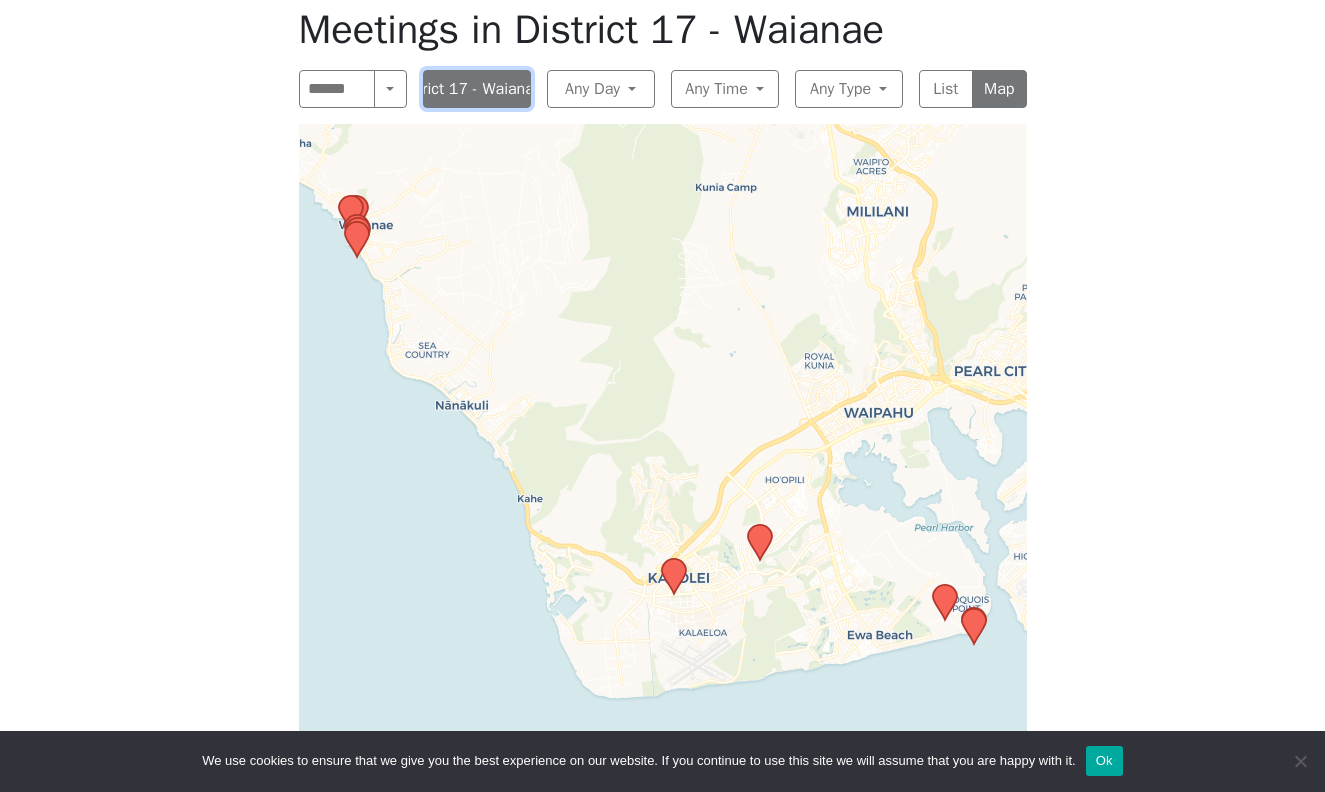 click on "District 17 - Waianae" at bounding box center [477, 89] 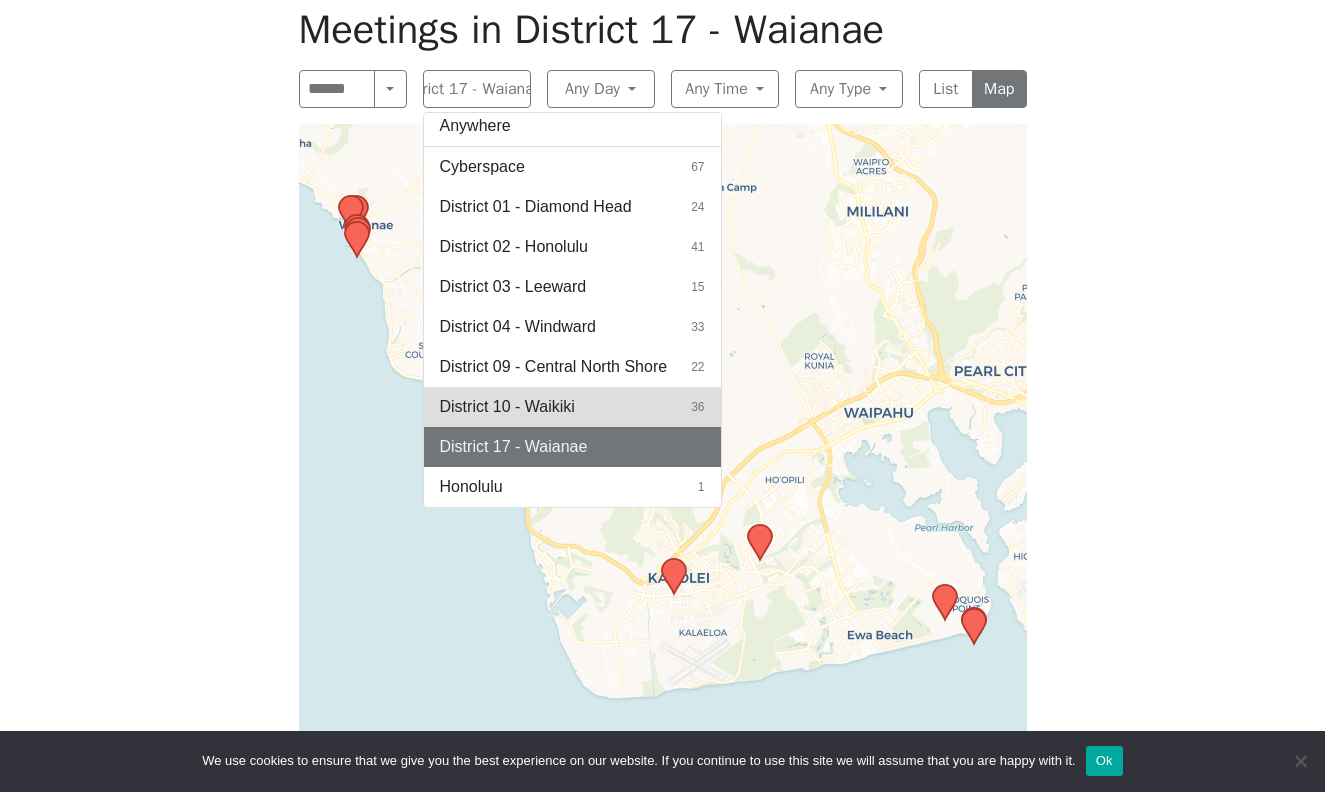 click on "District 10 - Waikiki" at bounding box center [507, 407] 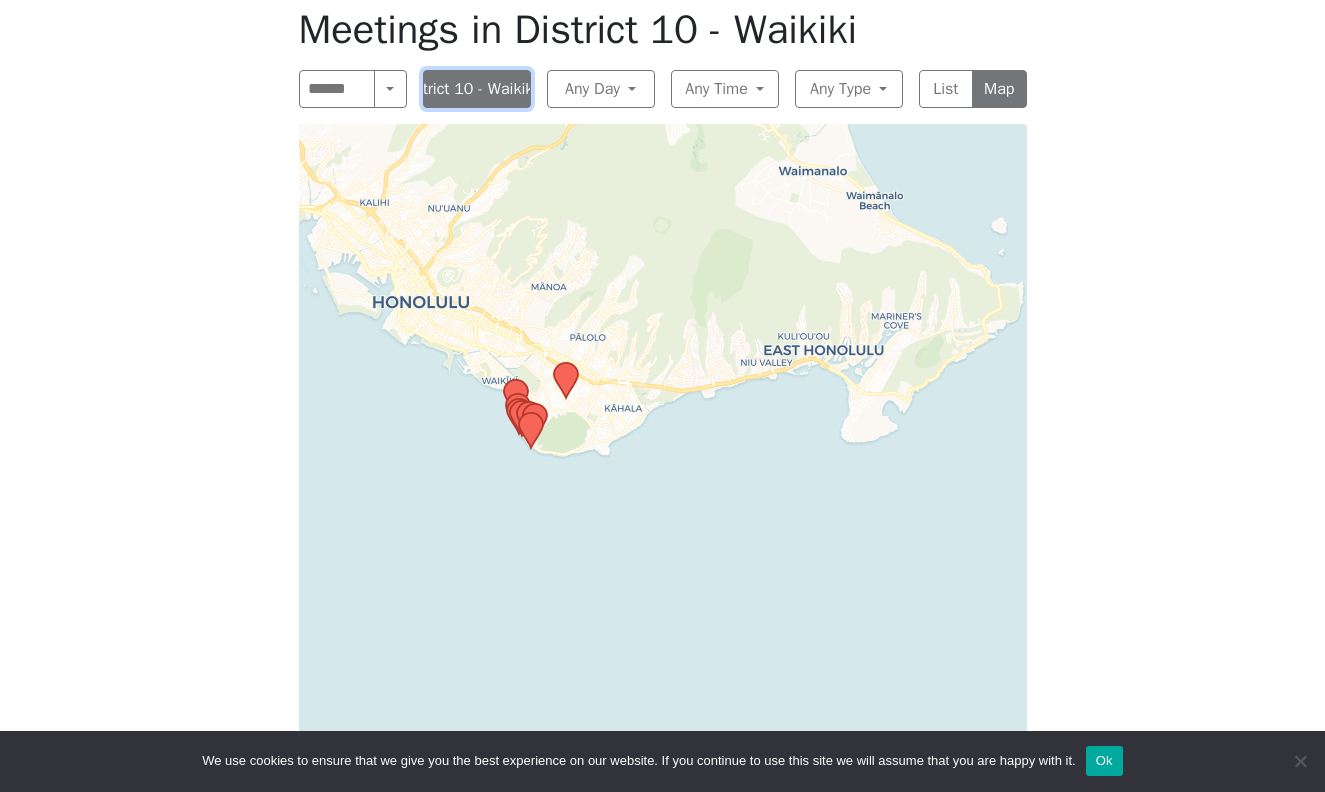 click on "District 10 - Waikiki" at bounding box center [477, 89] 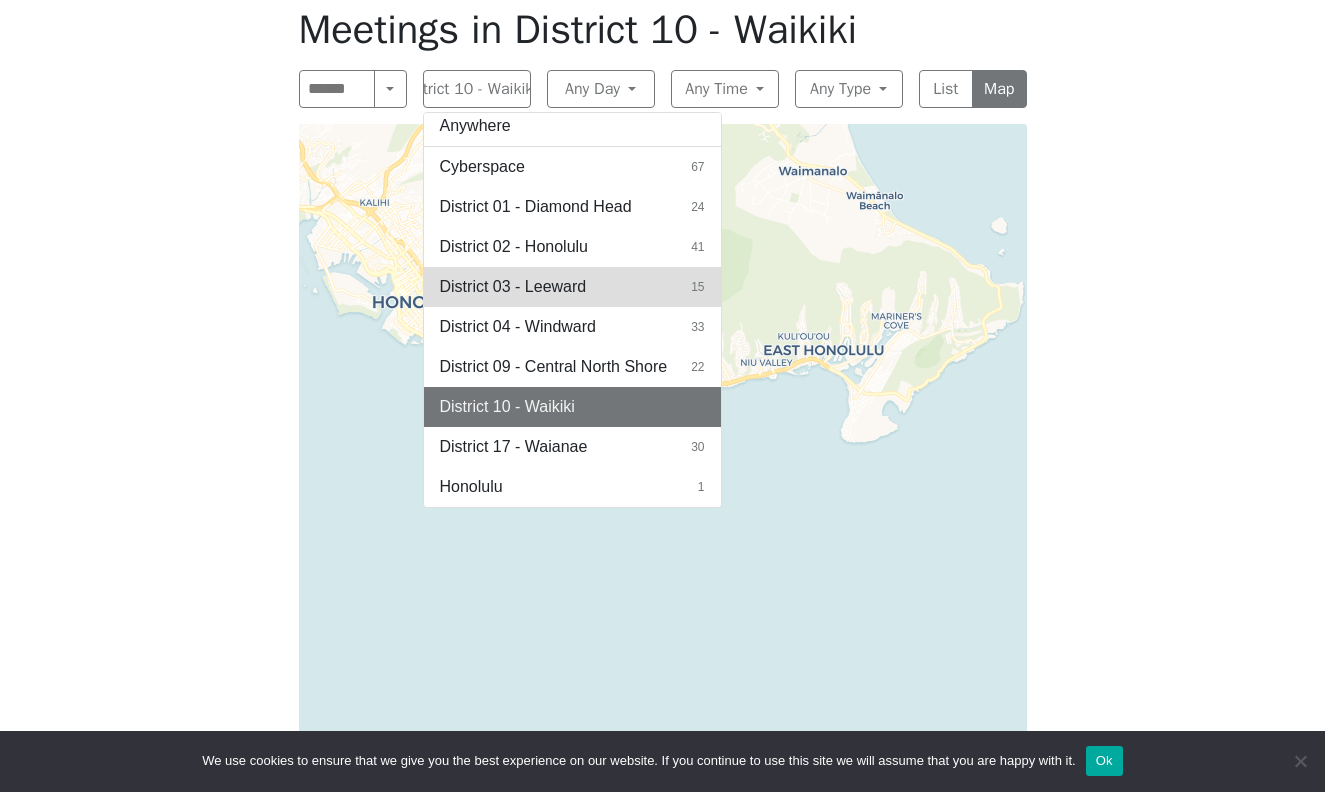 click on "District 03 - Leeward" at bounding box center [513, 287] 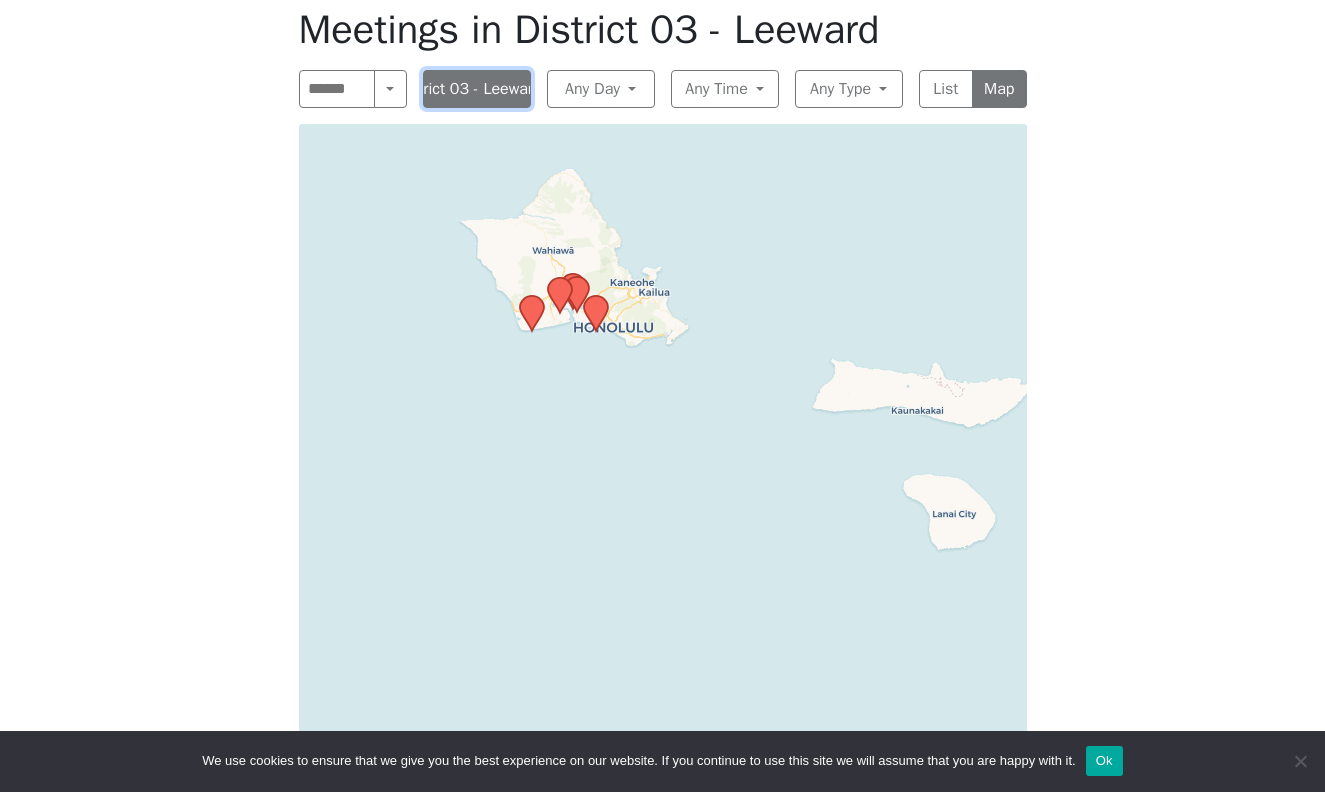 click on "District 03 - Leeward" at bounding box center [477, 89] 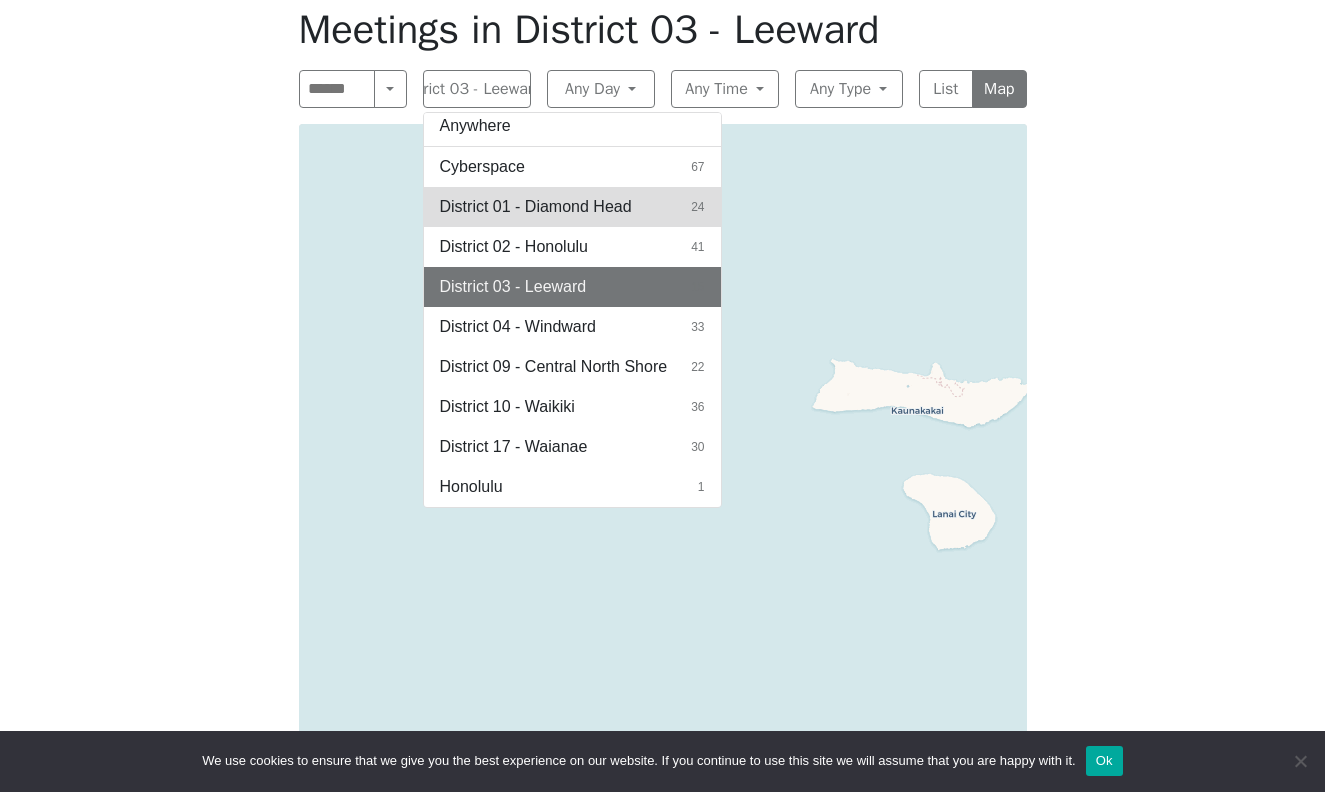 click on "District 01 - Diamond Head" at bounding box center [536, 207] 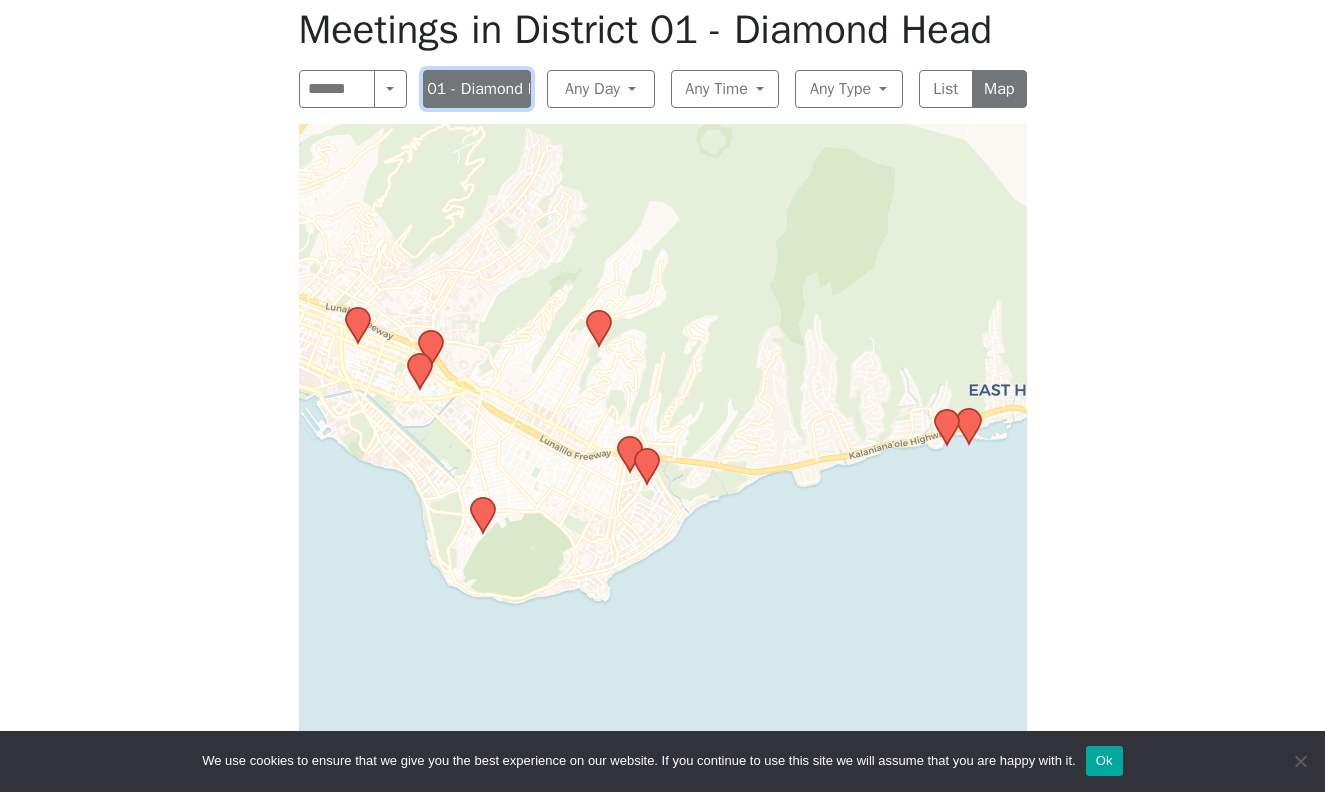 click on "District 01 - Diamond Head" at bounding box center [477, 89] 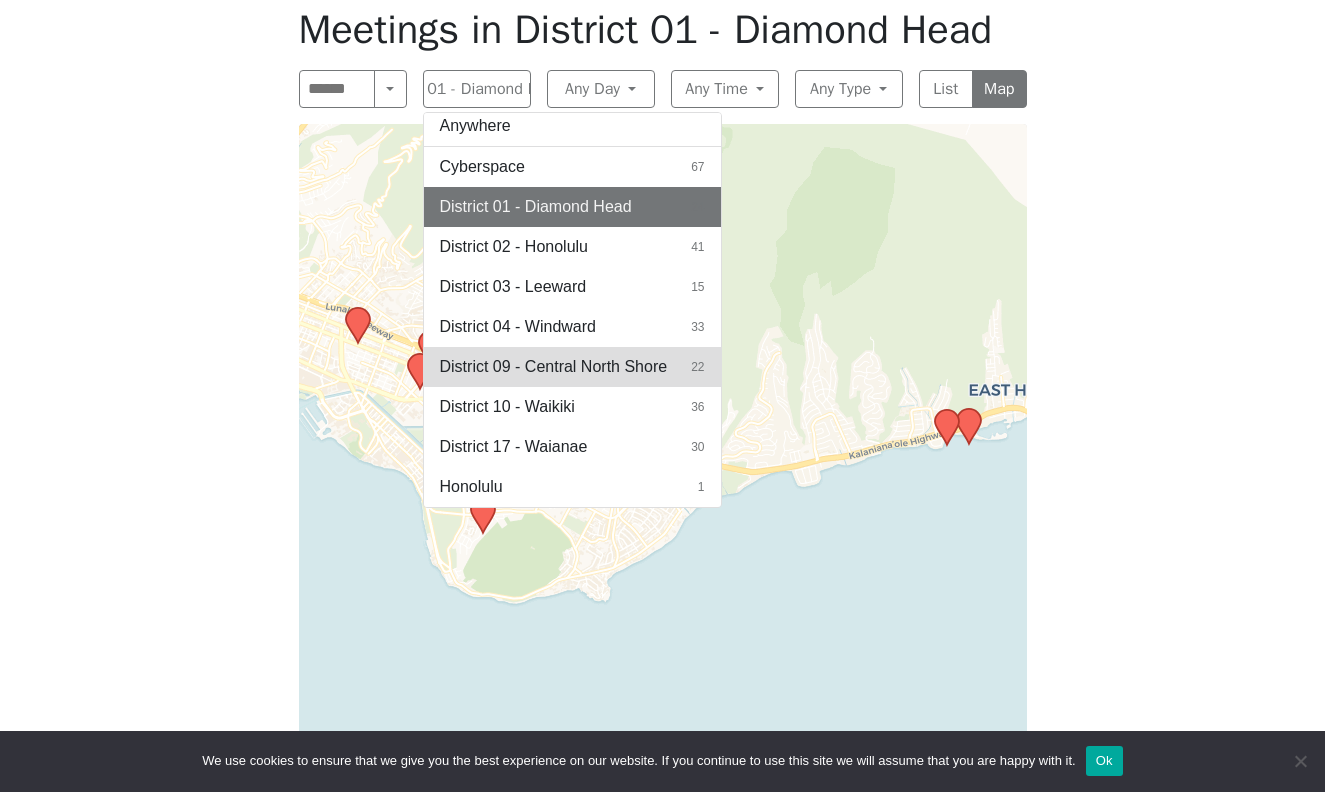 click on "District 09 - Central North Shore" at bounding box center (554, 367) 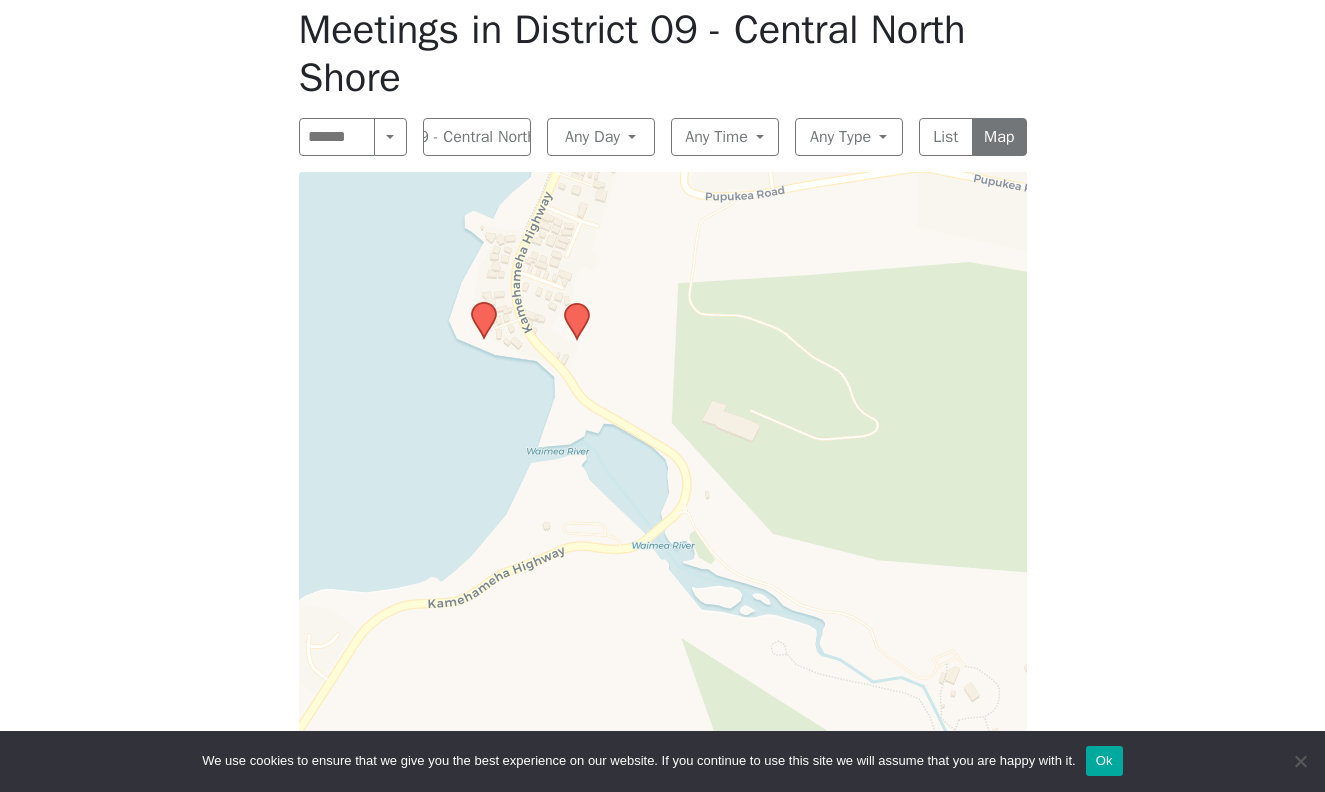 click 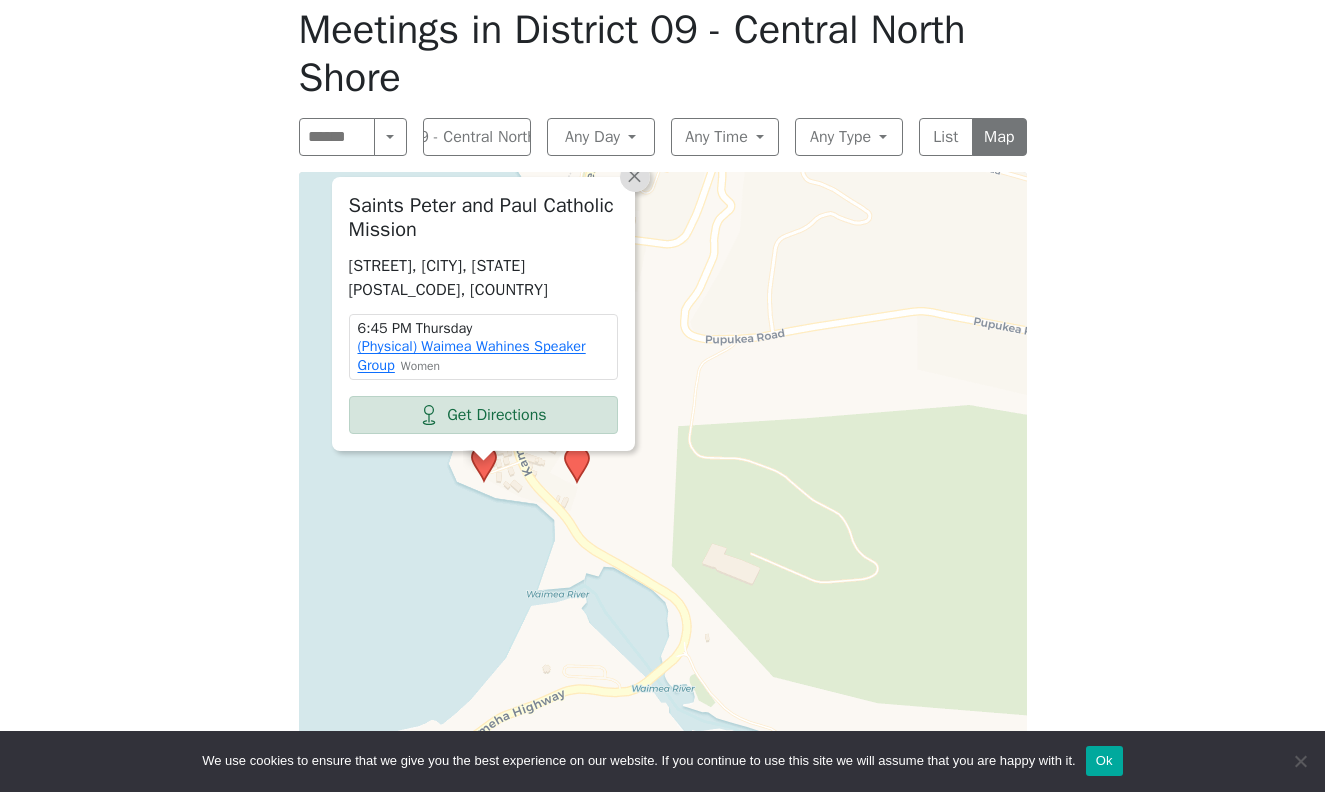 click on "×" at bounding box center (634, 175) 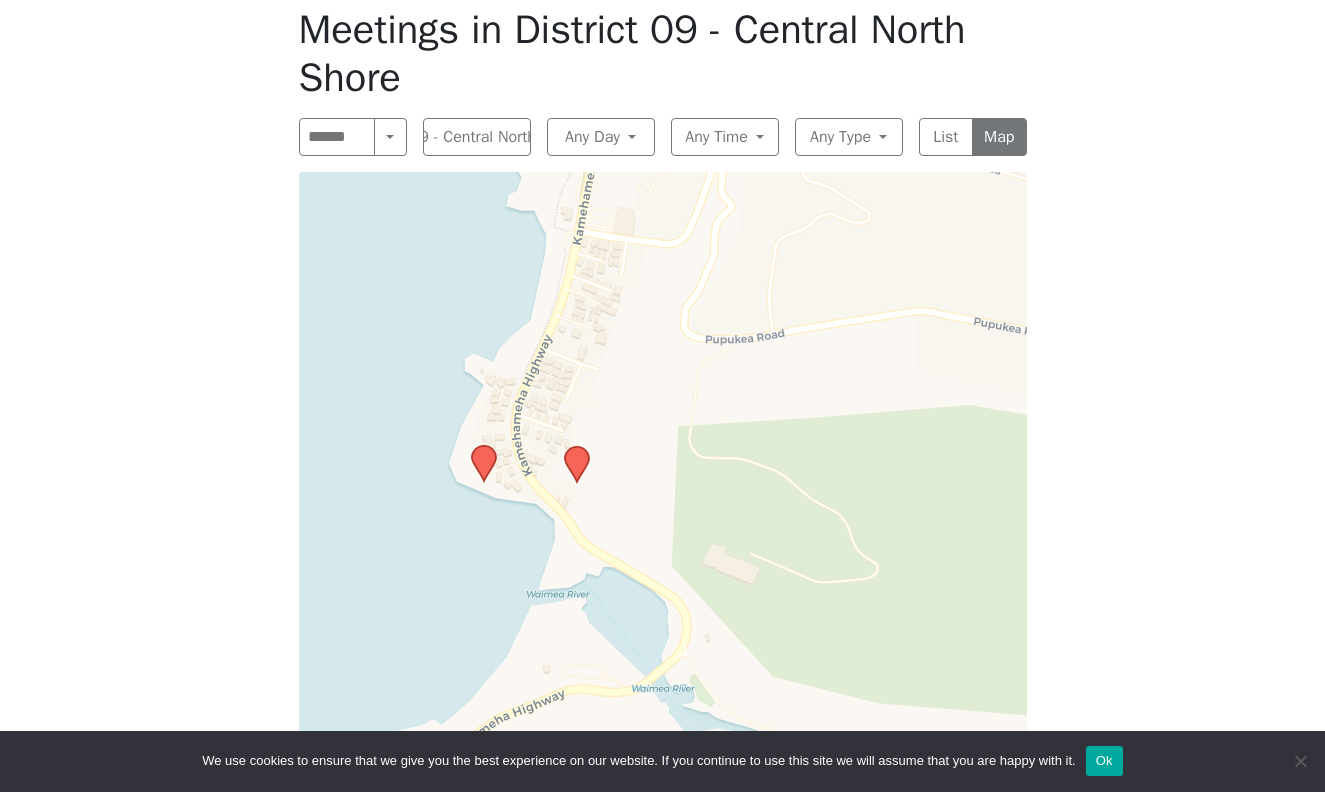 click 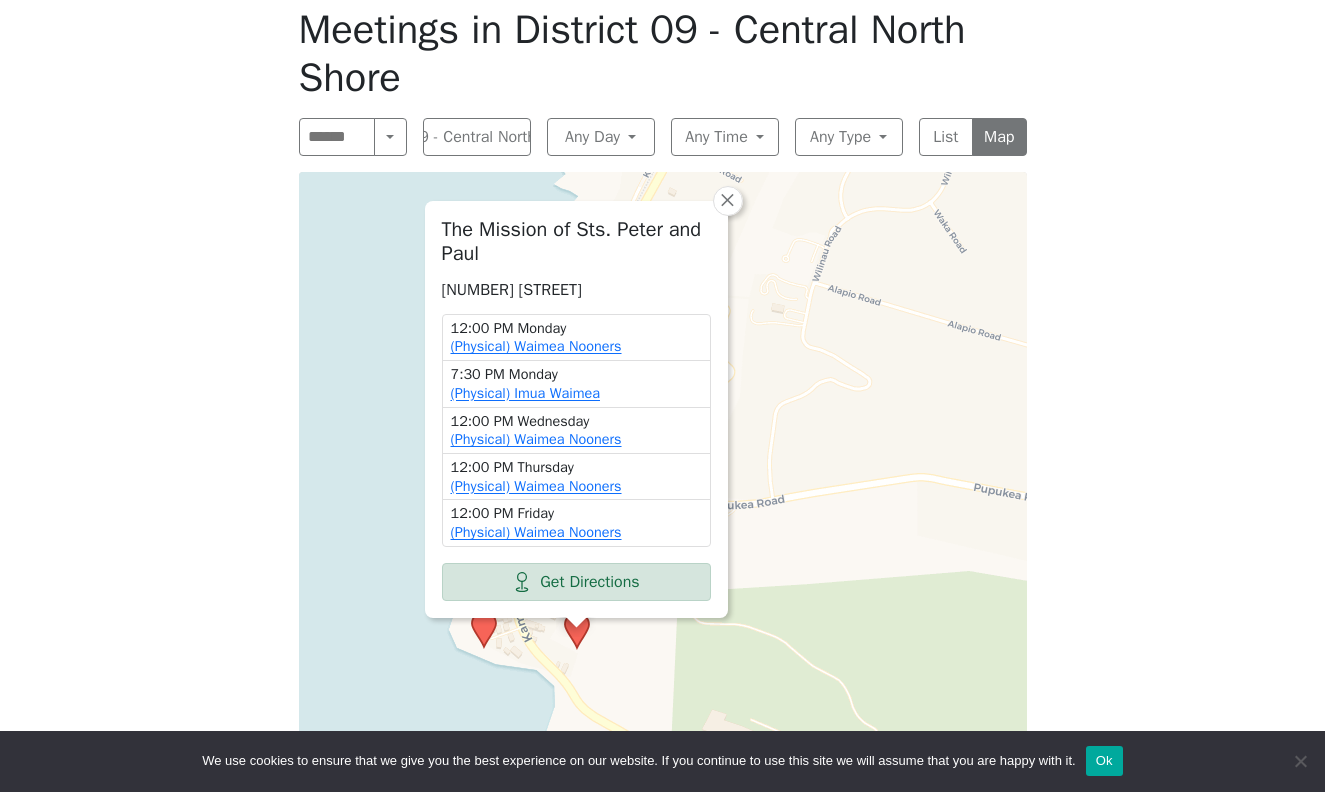 drag, startPoint x: 550, startPoint y: 293, endPoint x: 433, endPoint y: 272, distance: 118.869675 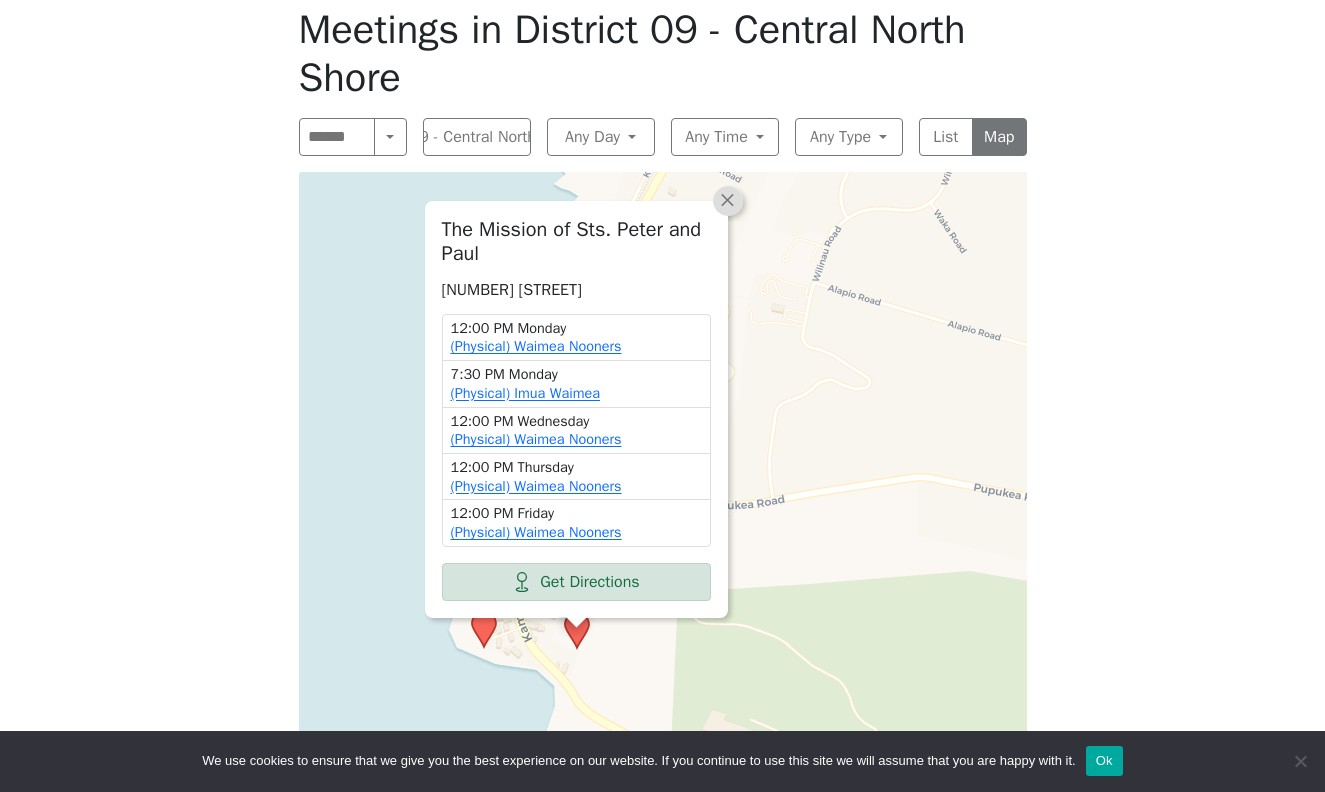 click on "×" at bounding box center (727, 199) 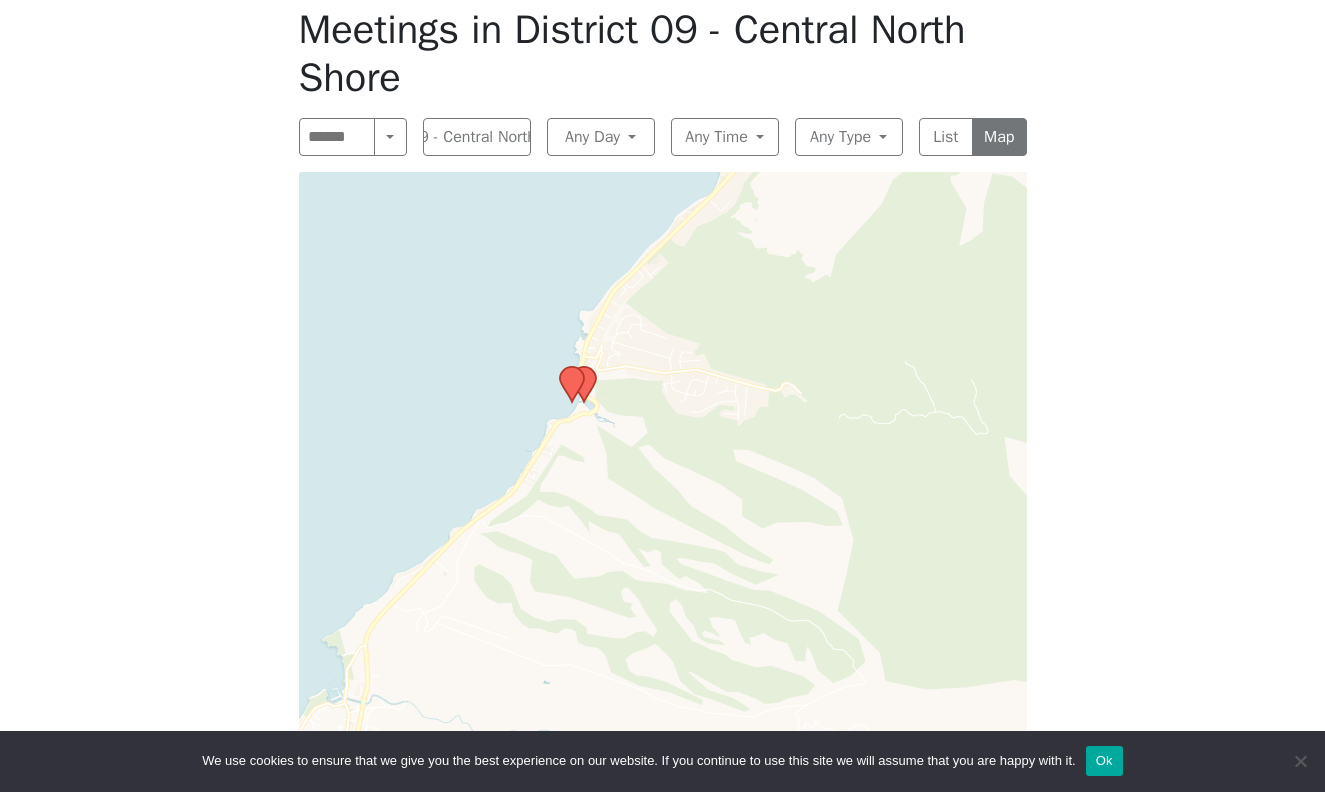 drag, startPoint x: 771, startPoint y: 444, endPoint x: 649, endPoint y: 480, distance: 127.20063 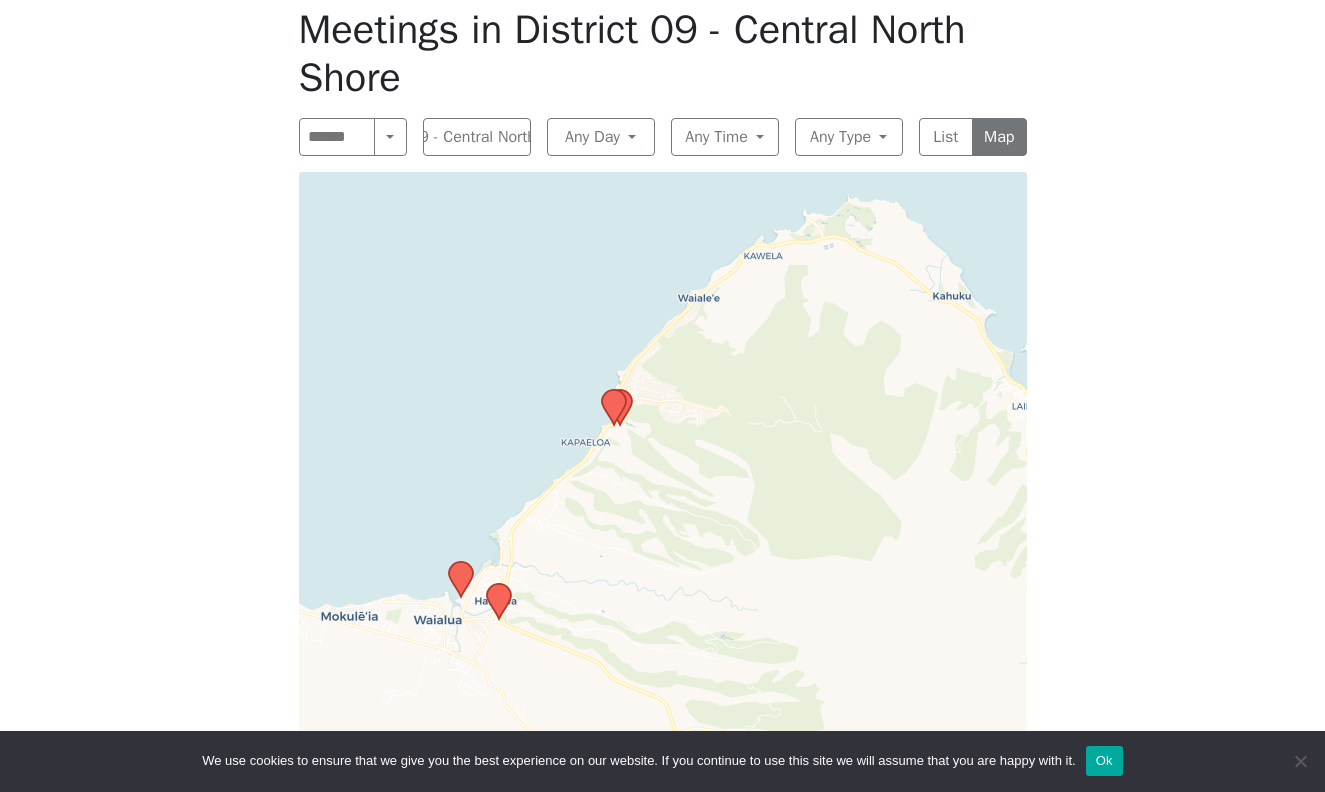 drag, startPoint x: 843, startPoint y: 488, endPoint x: 844, endPoint y: 457, distance: 31.016125 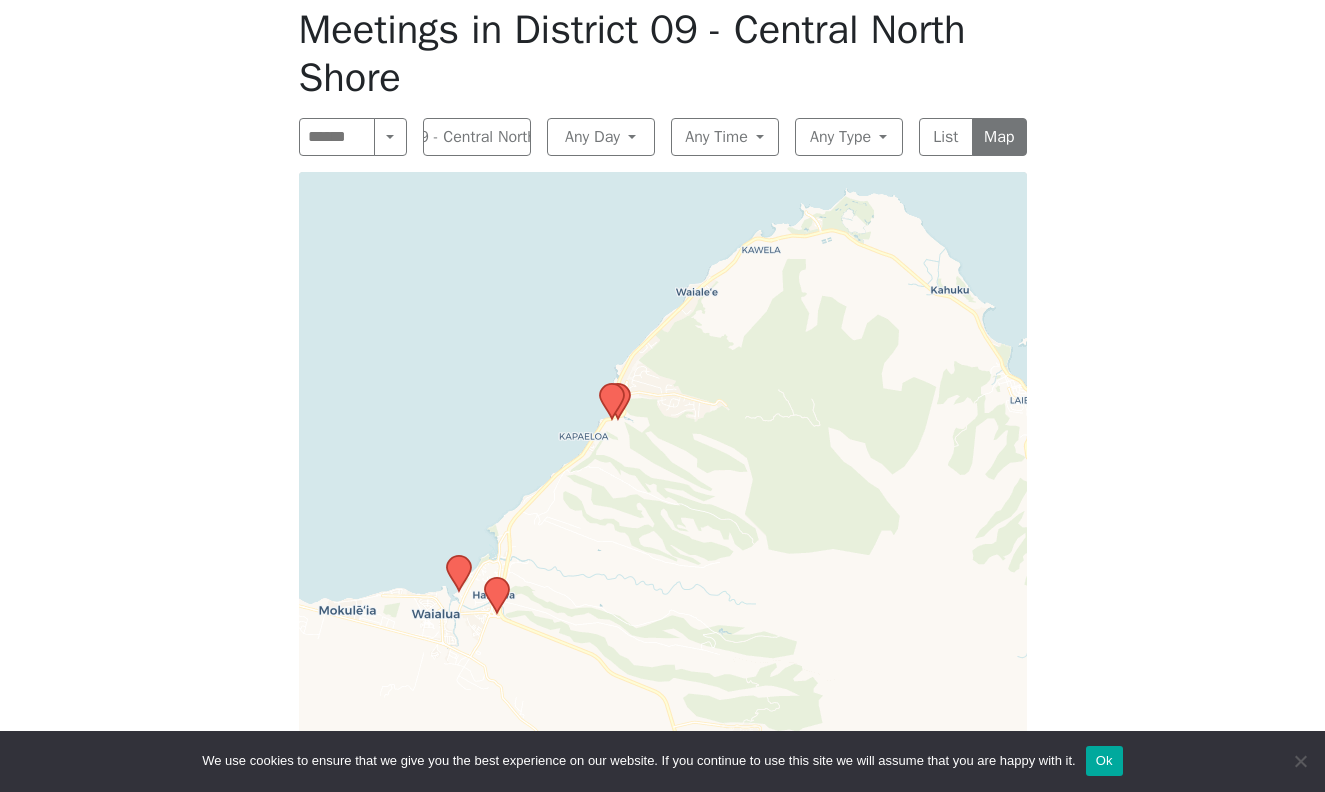 click 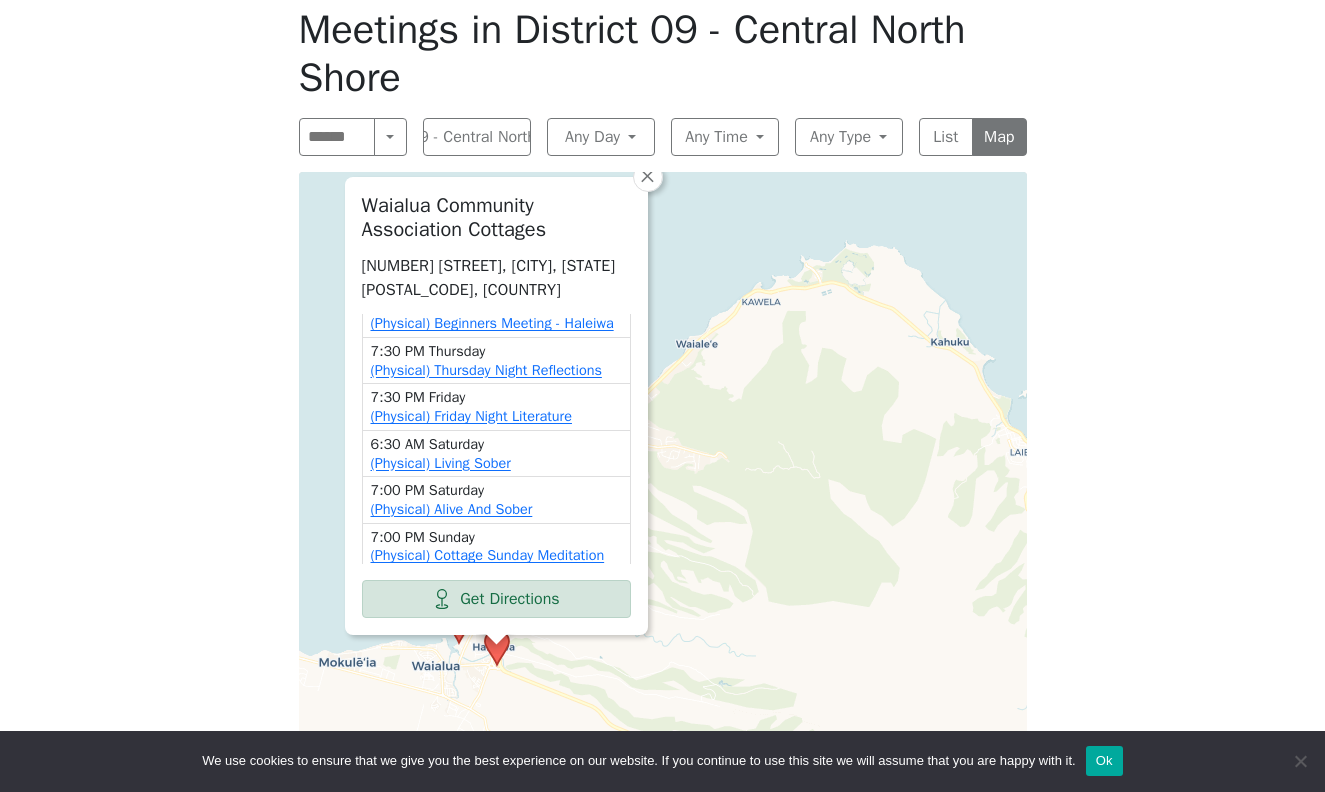 scroll, scrollTop: 263, scrollLeft: 0, axis: vertical 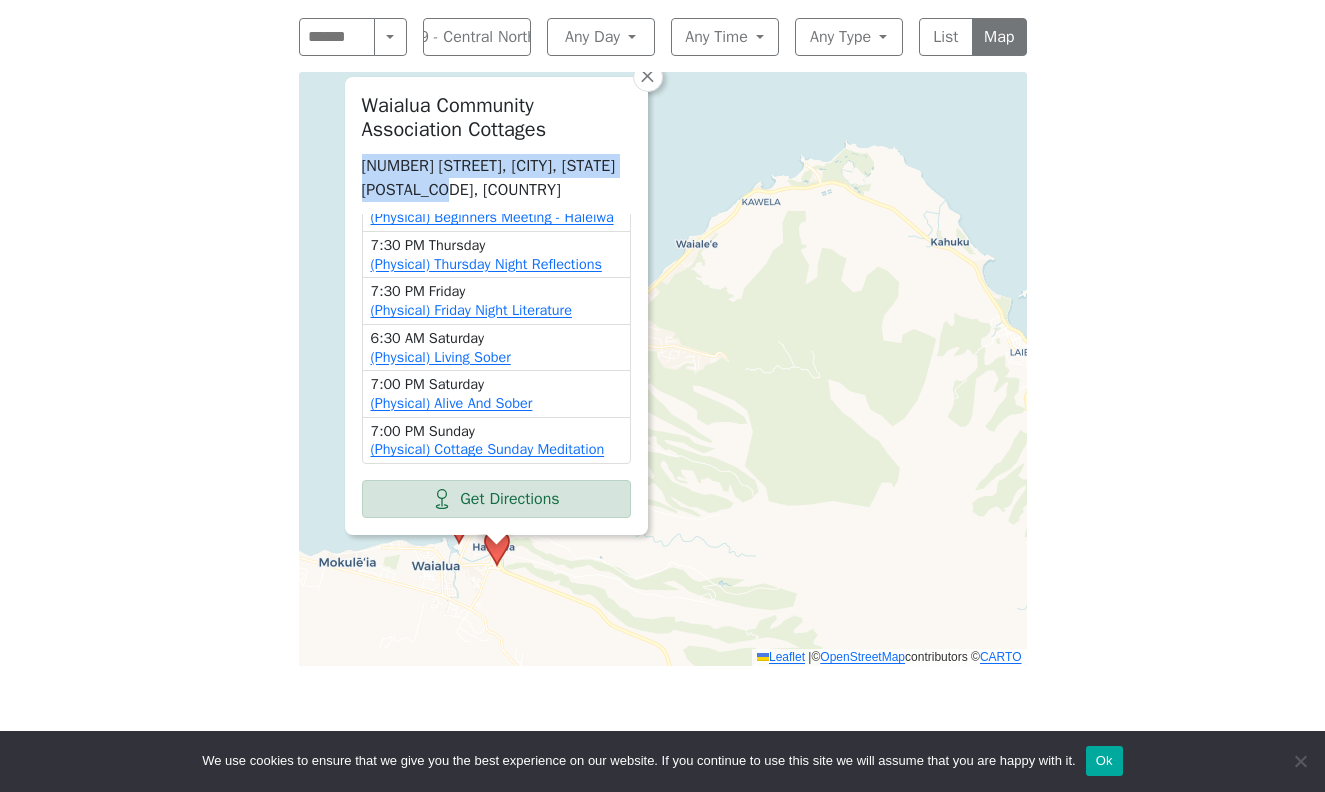 drag, startPoint x: 469, startPoint y: 185, endPoint x: 353, endPoint y: 170, distance: 116.965805 